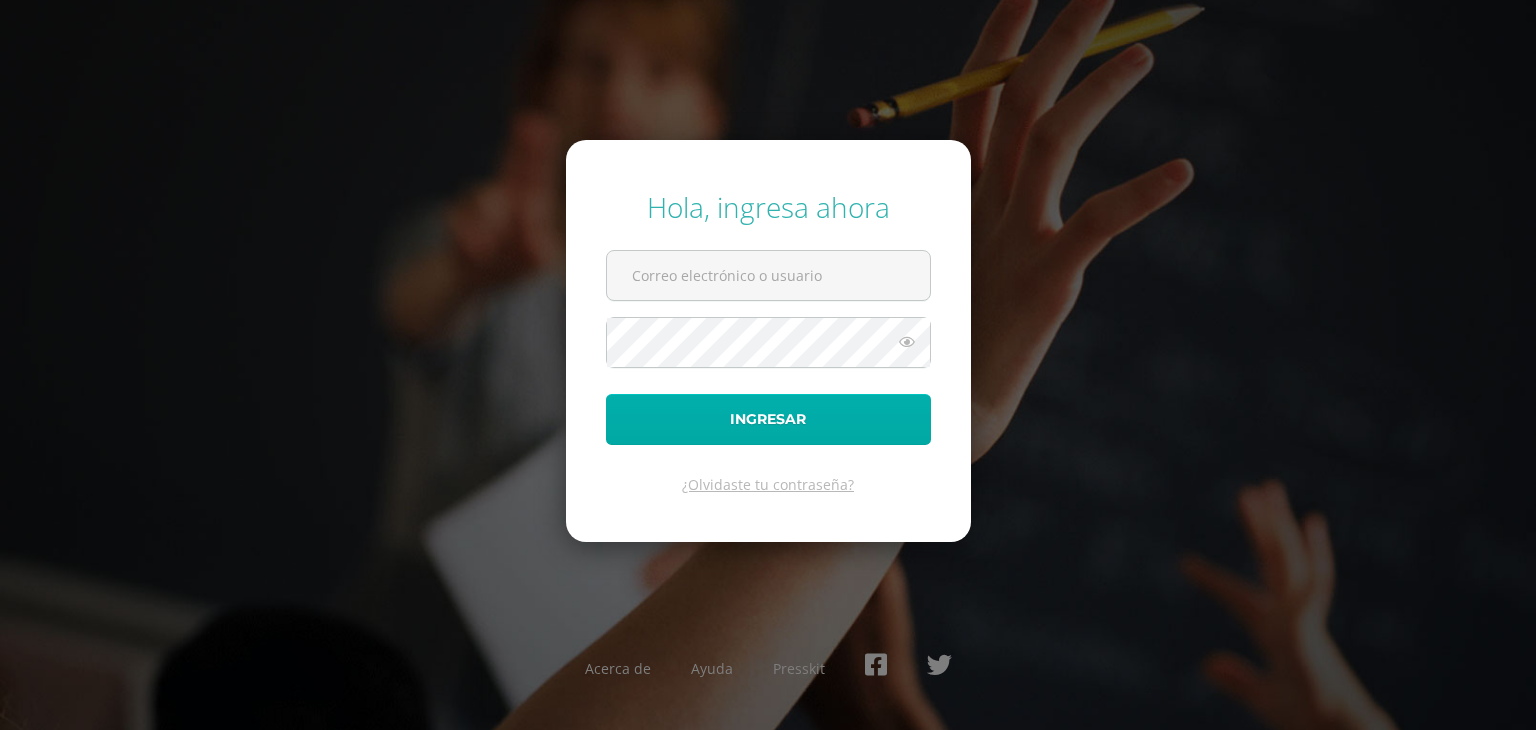 scroll, scrollTop: 0, scrollLeft: 0, axis: both 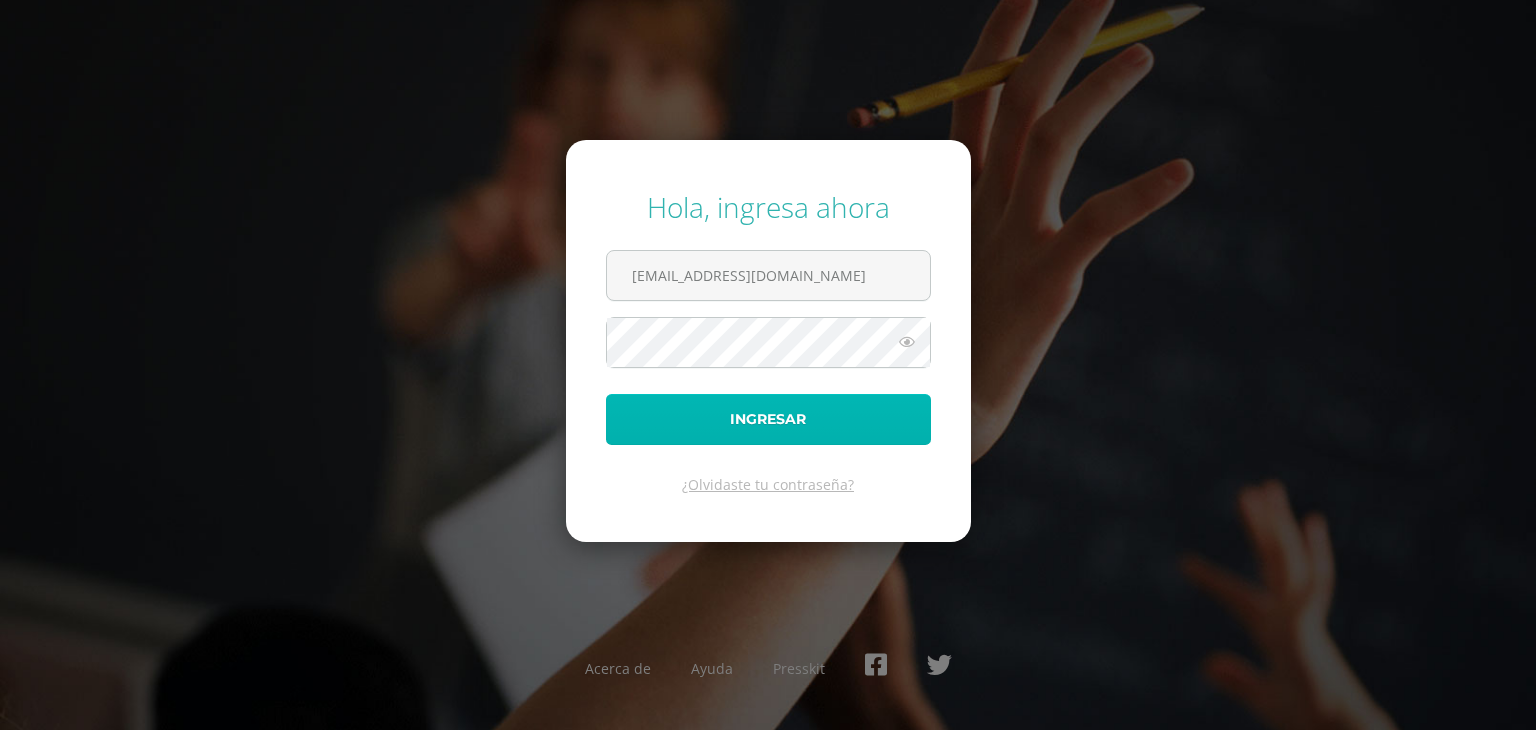 click on "Ingresar" at bounding box center (768, 419) 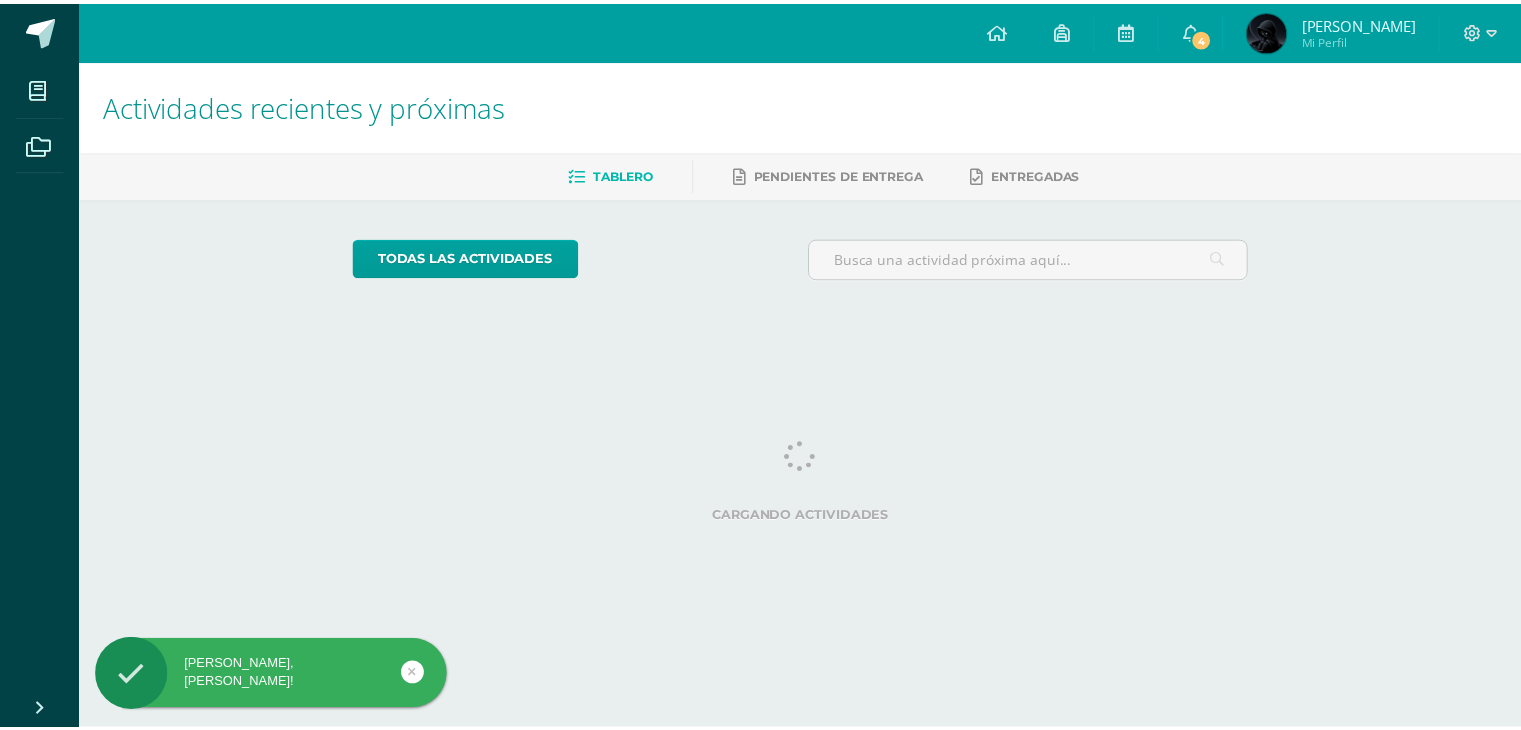 scroll, scrollTop: 0, scrollLeft: 0, axis: both 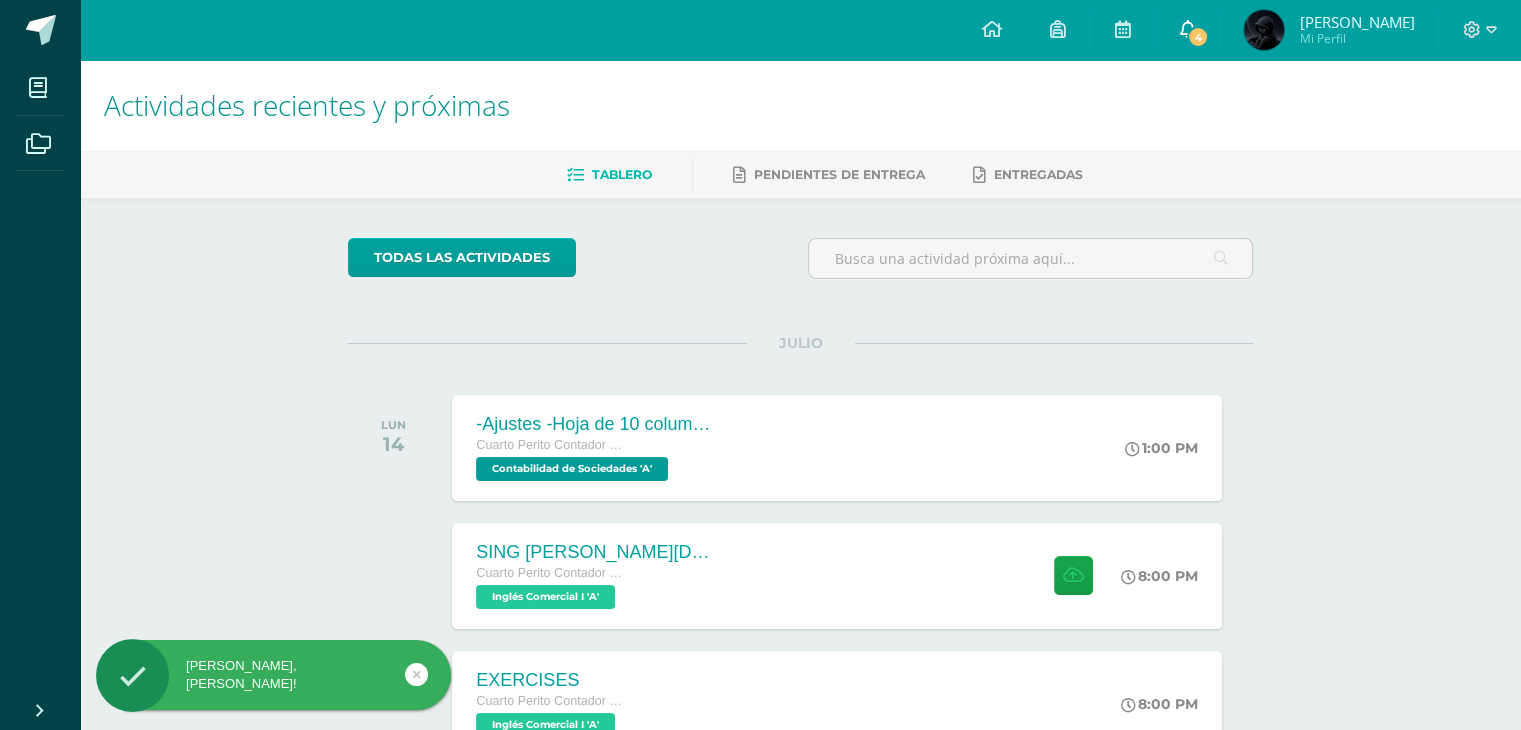 click at bounding box center [1187, 29] 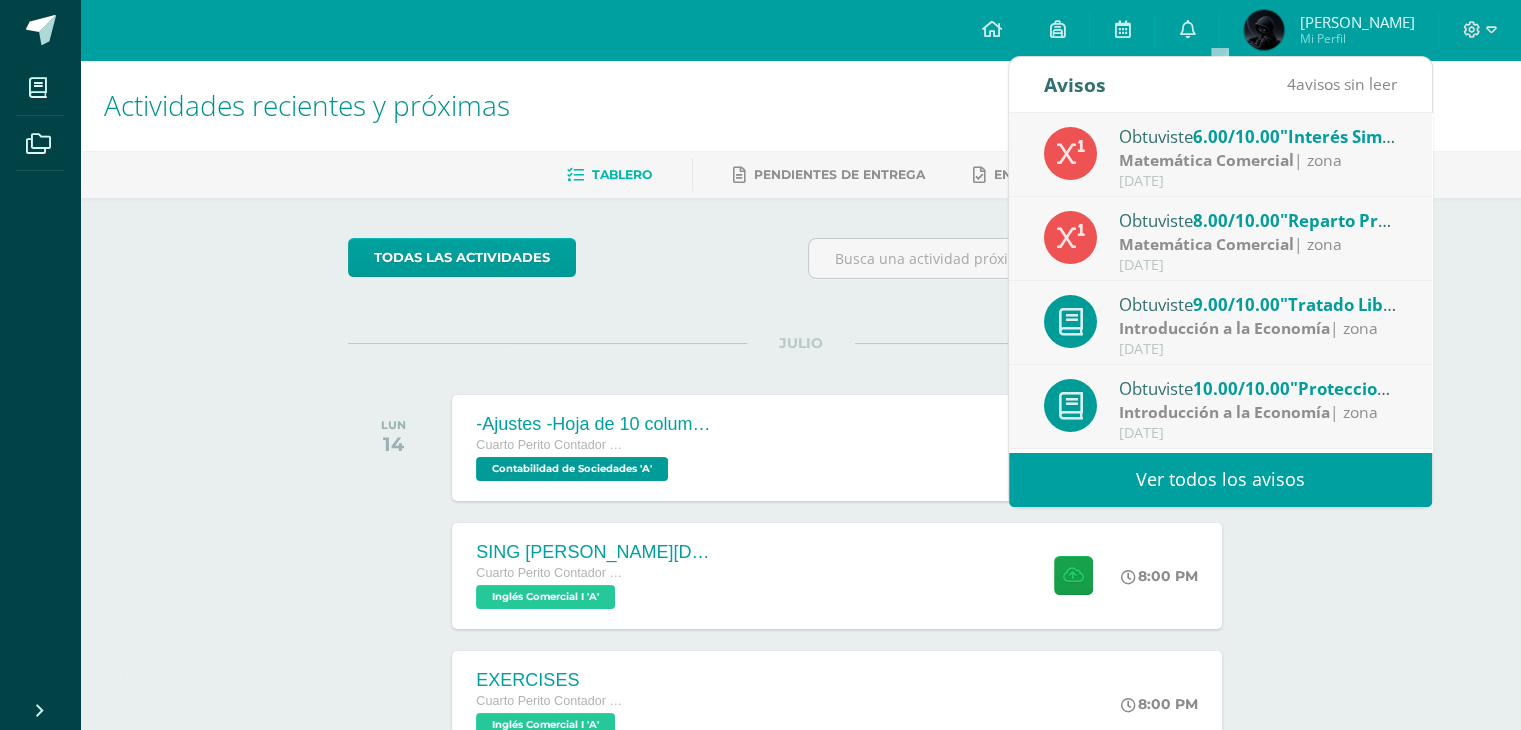 click on "10.00/10.00" at bounding box center [1241, 388] 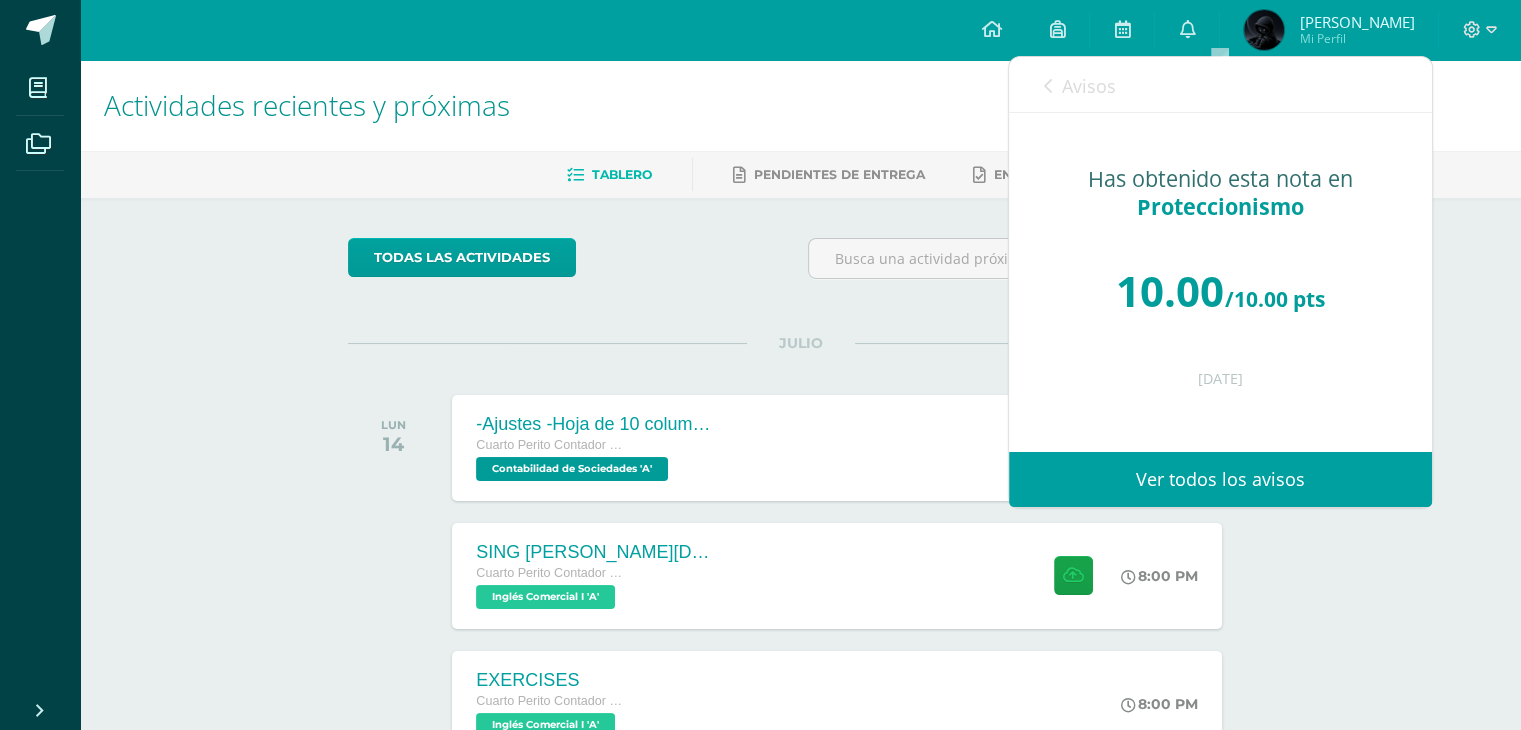 click at bounding box center (1048, 86) 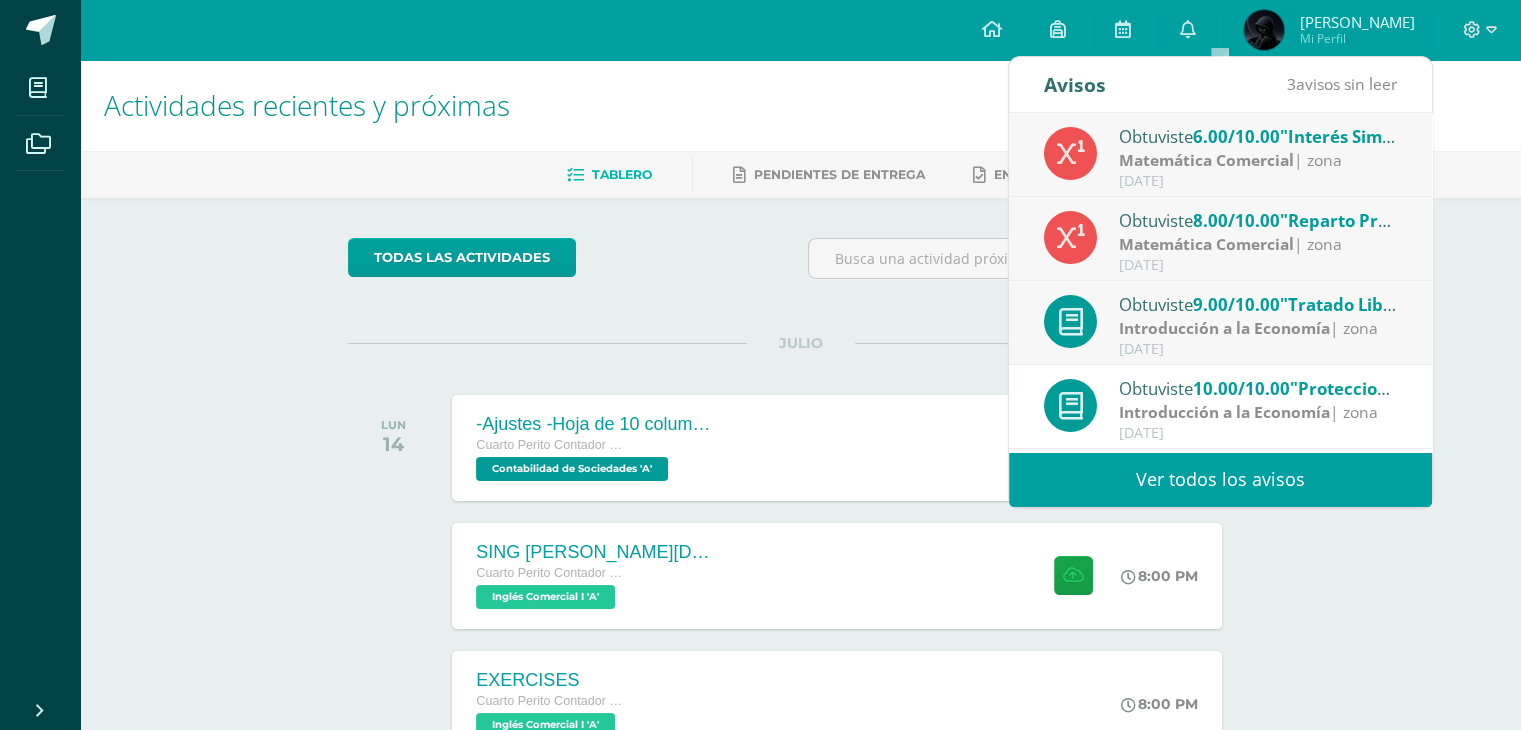 click on "Obtuviste
9.00/10.00  "Tratado Libro Comercio"
en
Introducción a la Economía Introducción a la Economía
| zona
Julio 13" at bounding box center (1220, 323) 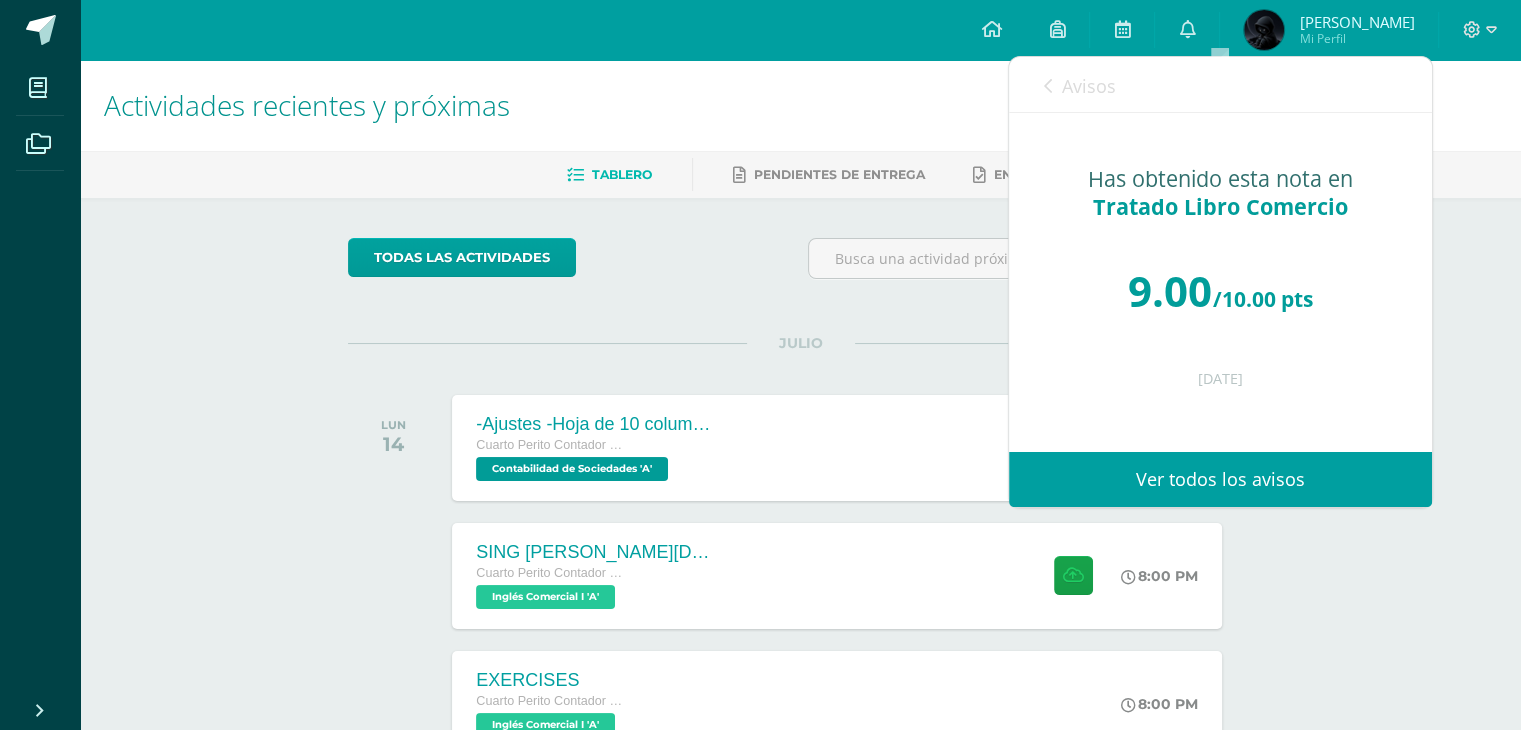 click at bounding box center (1048, 86) 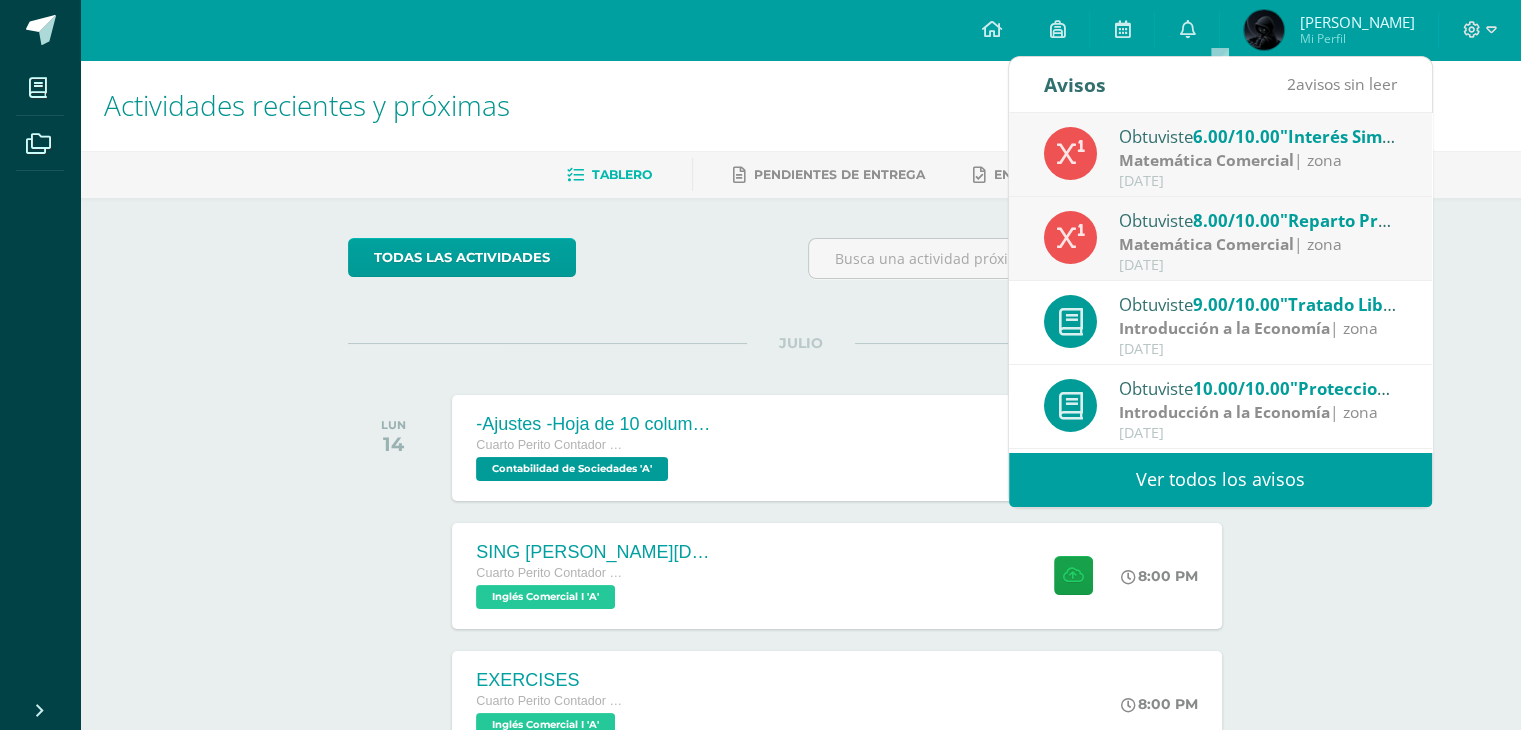 click on "Matemática Comercial" at bounding box center [1206, 244] 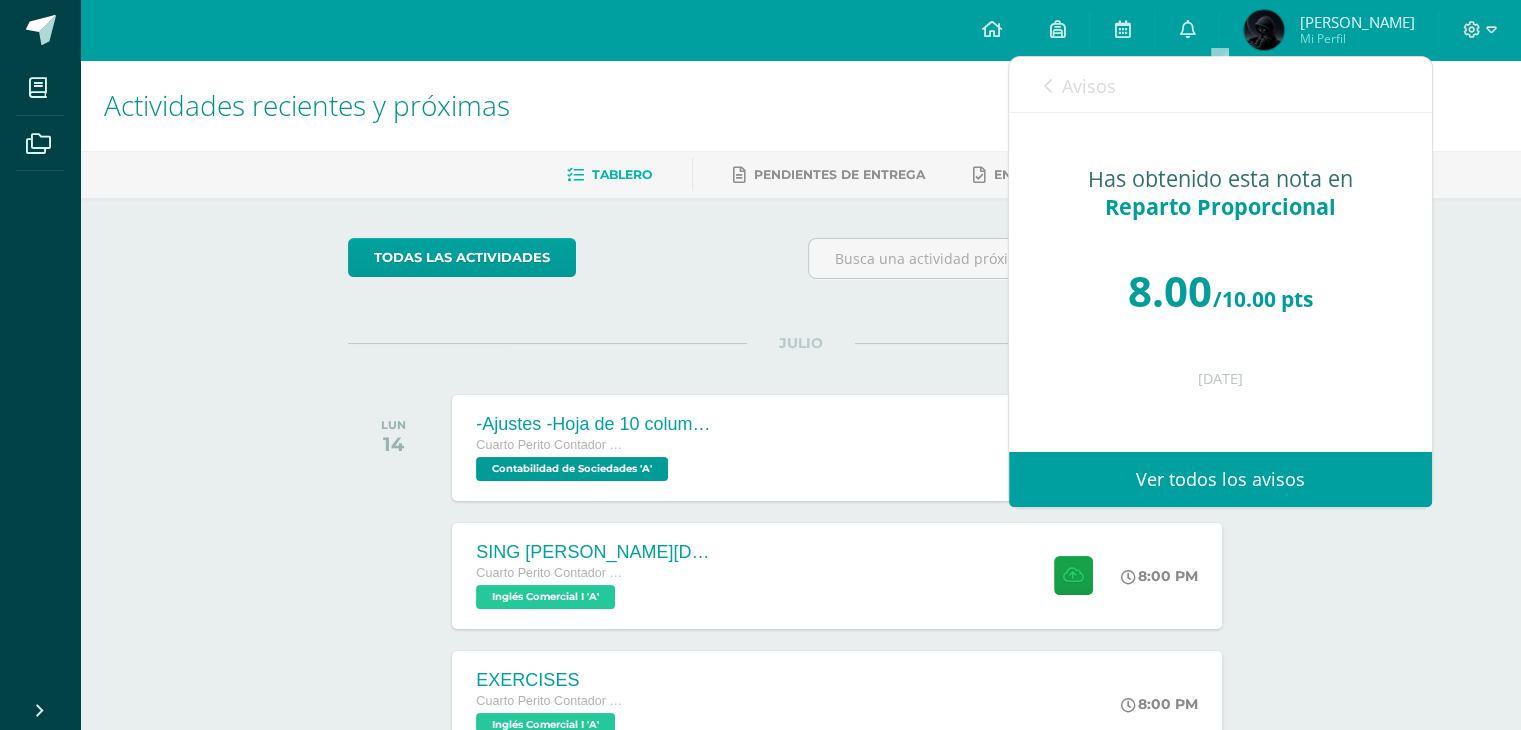 click on "Avisos" at bounding box center [1080, 85] 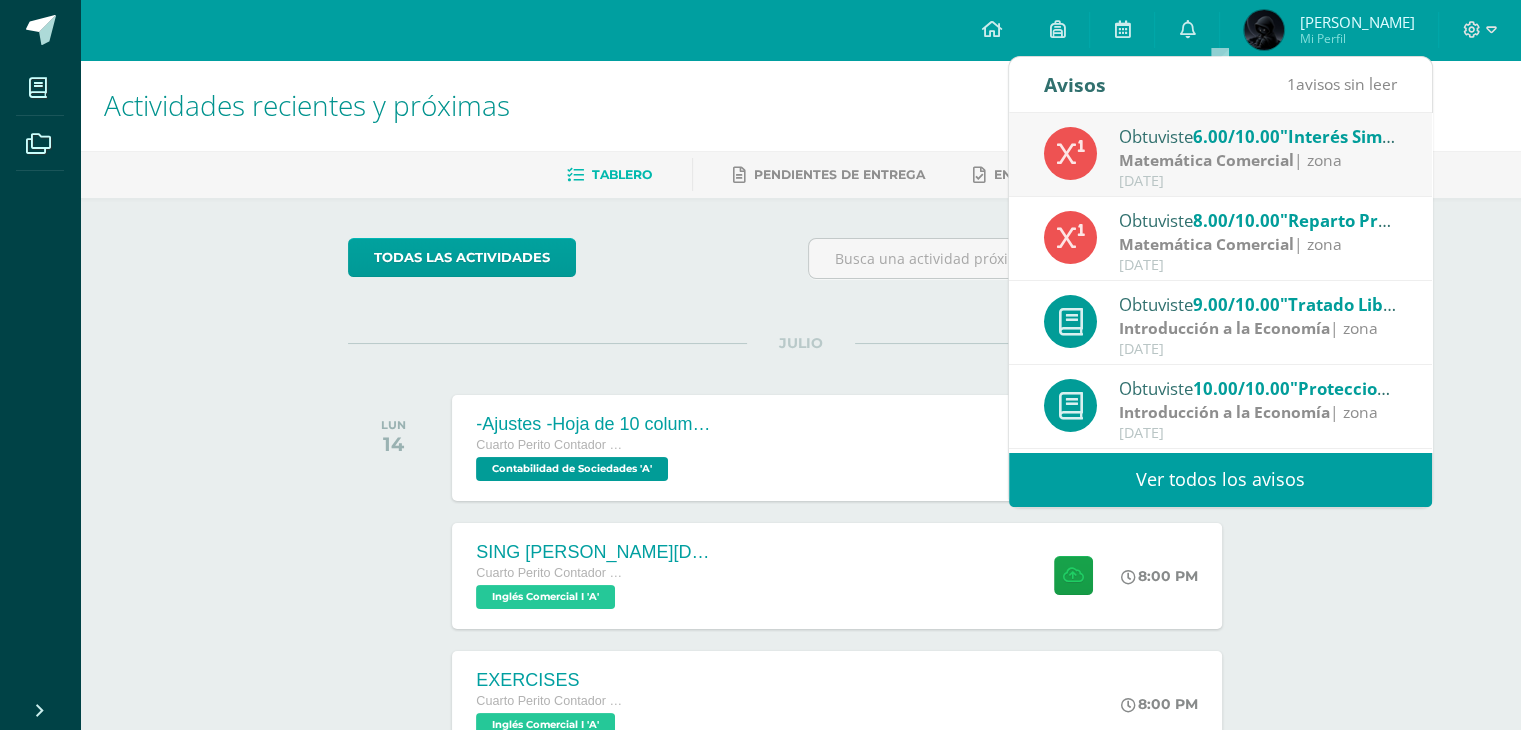 click on "Julio 13" at bounding box center [1258, 181] 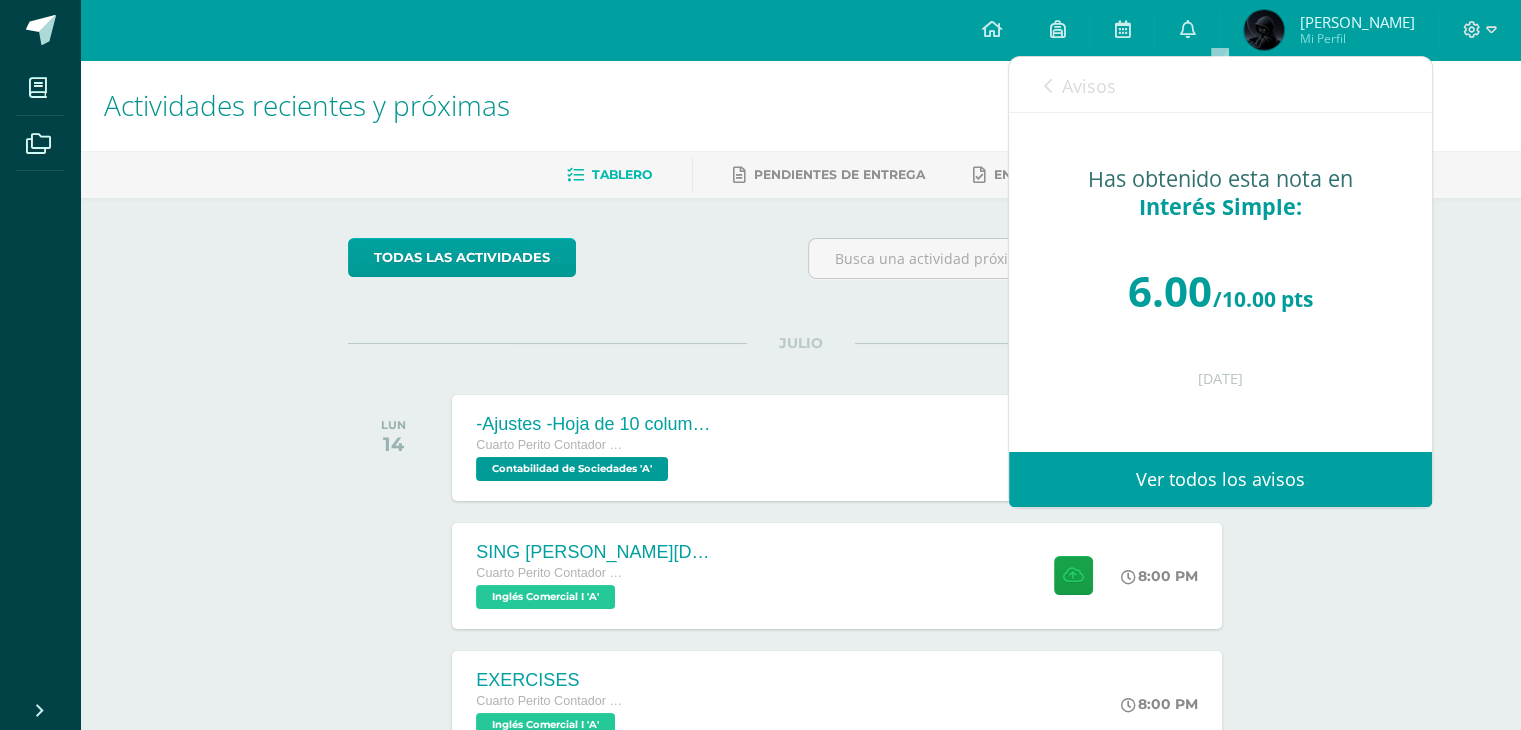 click on "Avisos" at bounding box center (1080, 85) 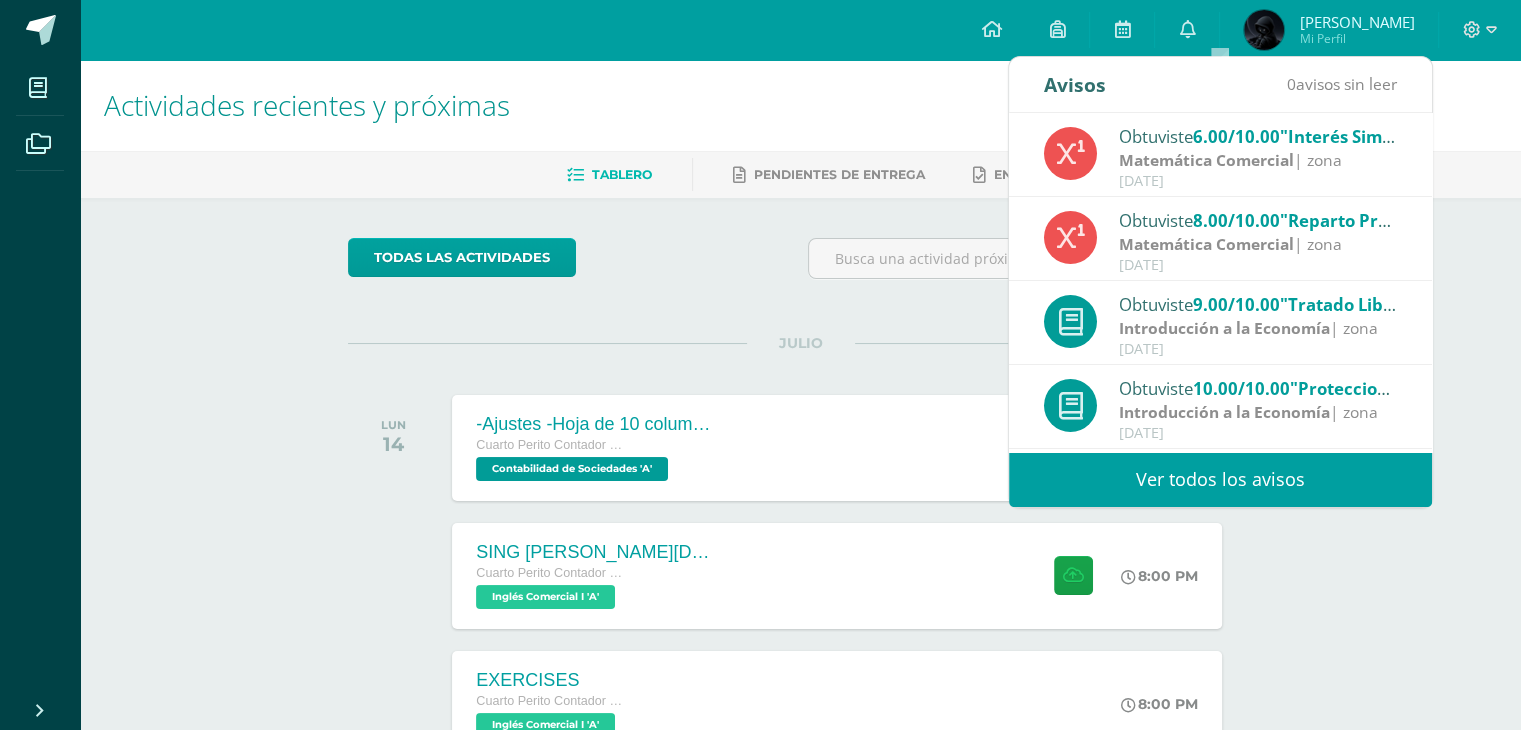 click on "Actividades recientes y próximas" at bounding box center [800, 105] 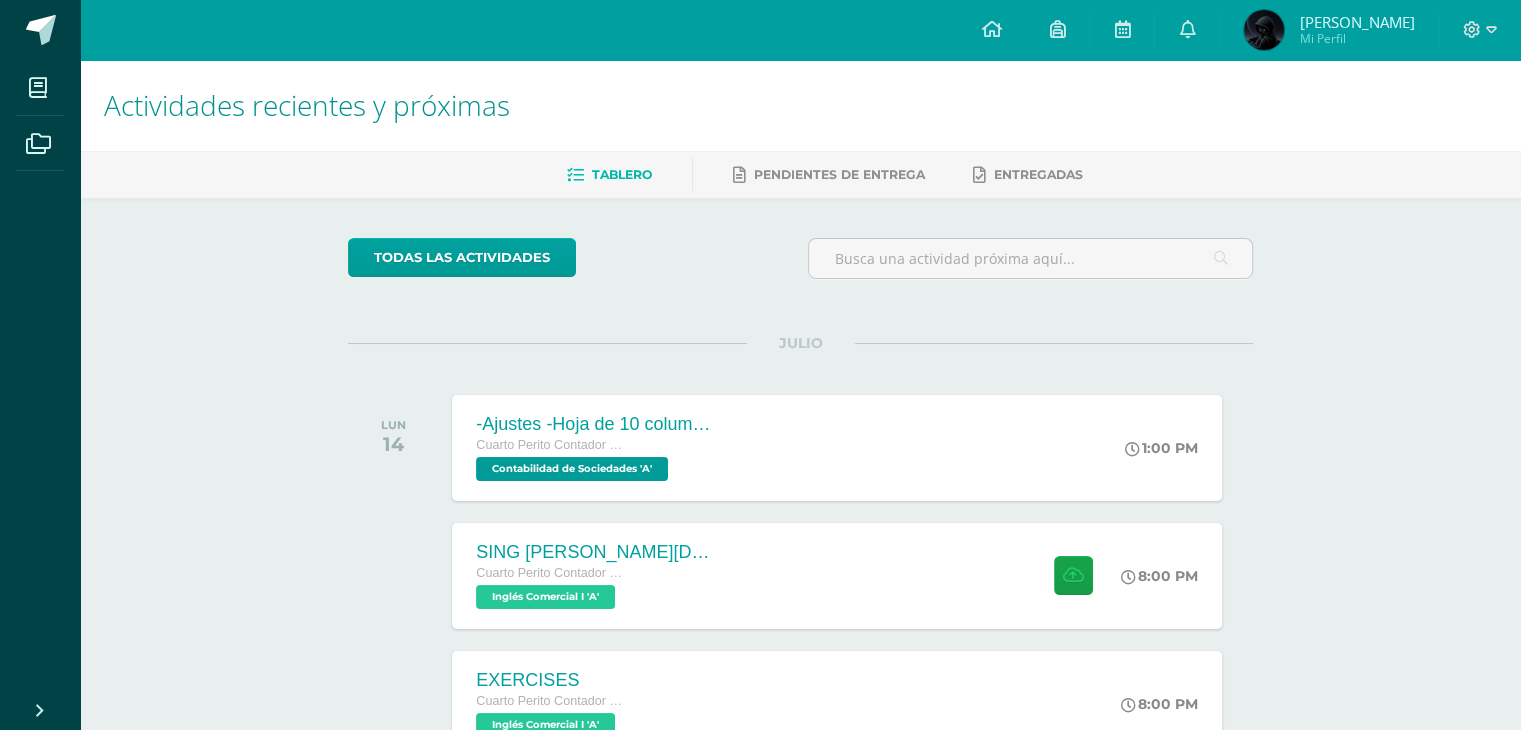 click on "Angel David
Mi Perfil" at bounding box center [1329, 30] 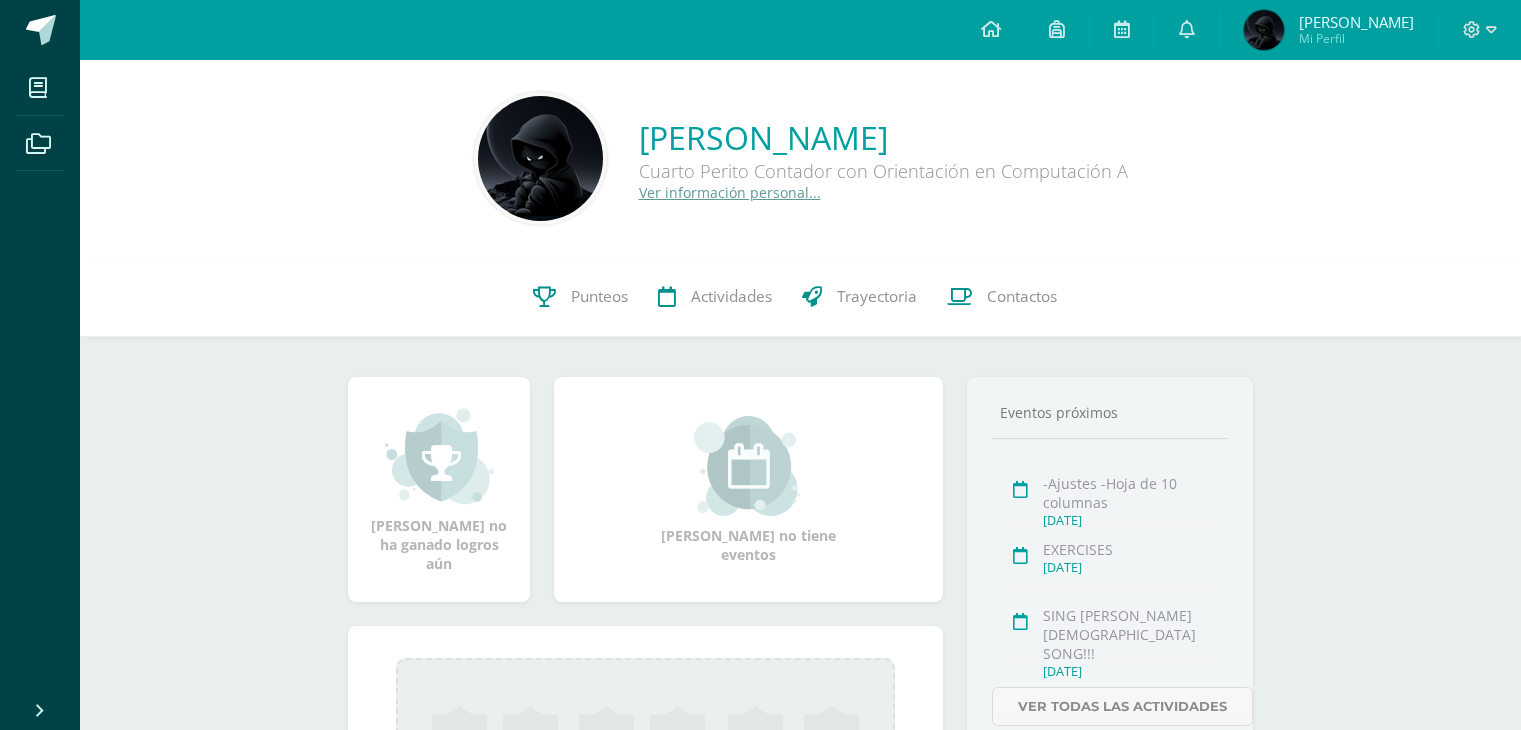 scroll, scrollTop: 0, scrollLeft: 0, axis: both 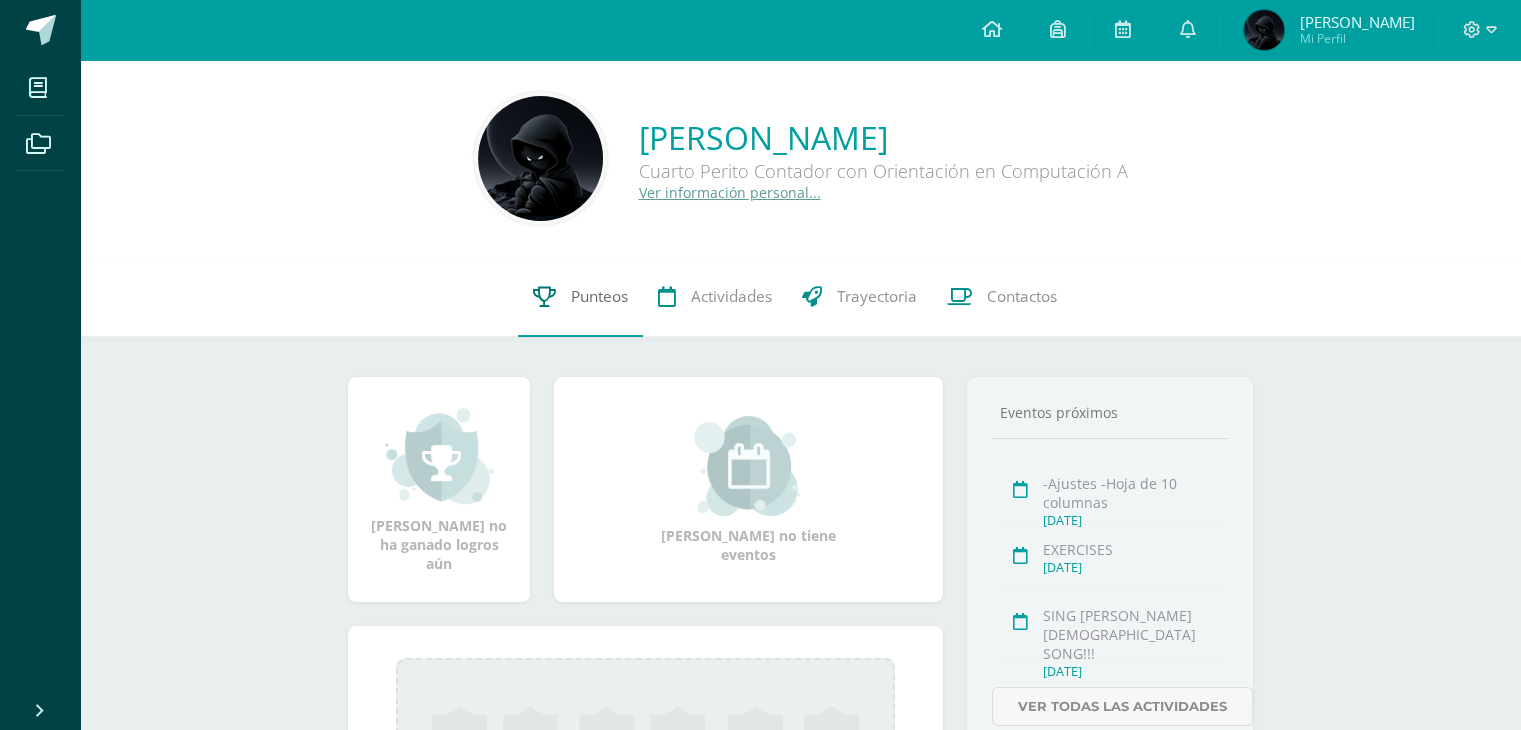 click on "Punteos" at bounding box center (580, 297) 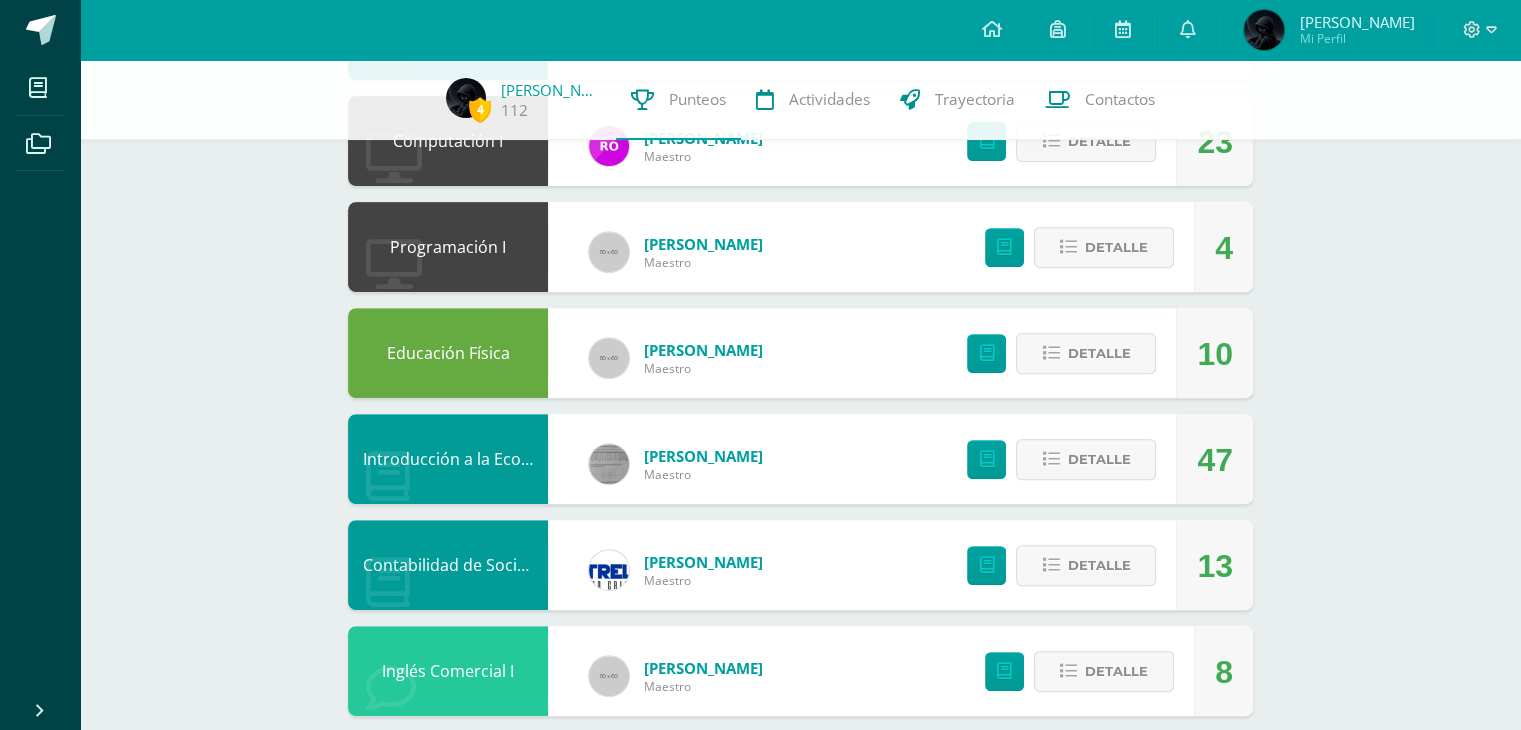 scroll, scrollTop: 680, scrollLeft: 0, axis: vertical 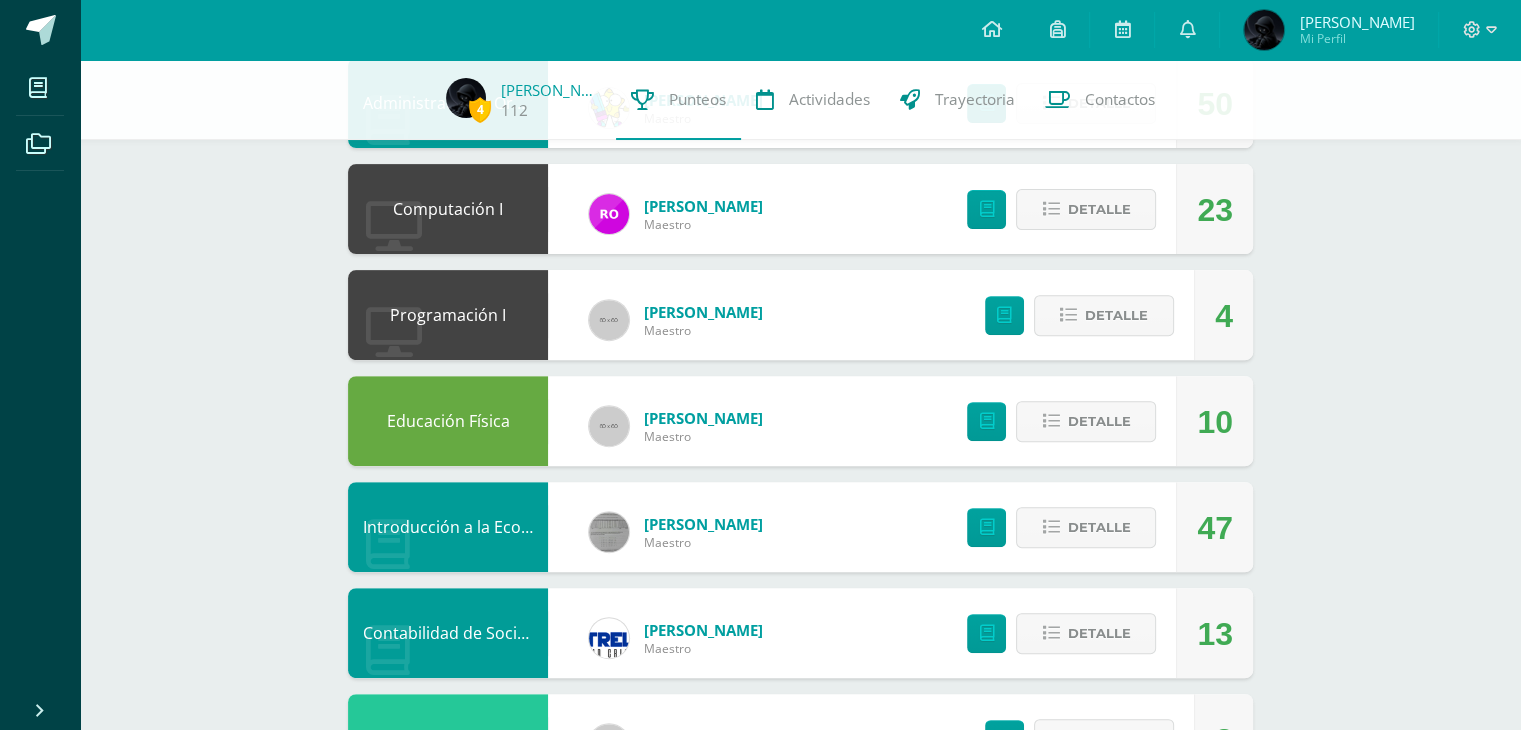 click on "Detalle" at bounding box center (1056, 527) 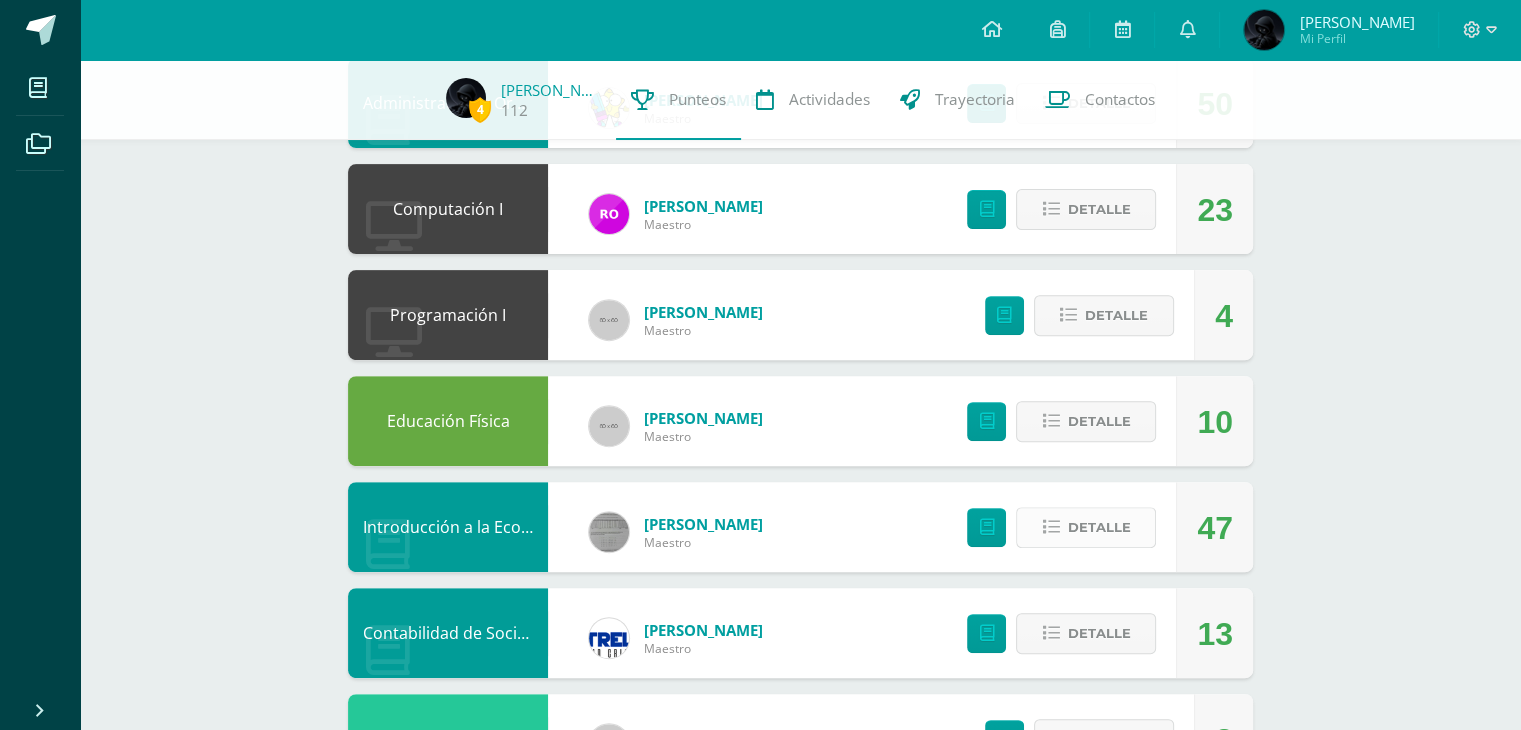 click on "Detalle" at bounding box center [1098, 527] 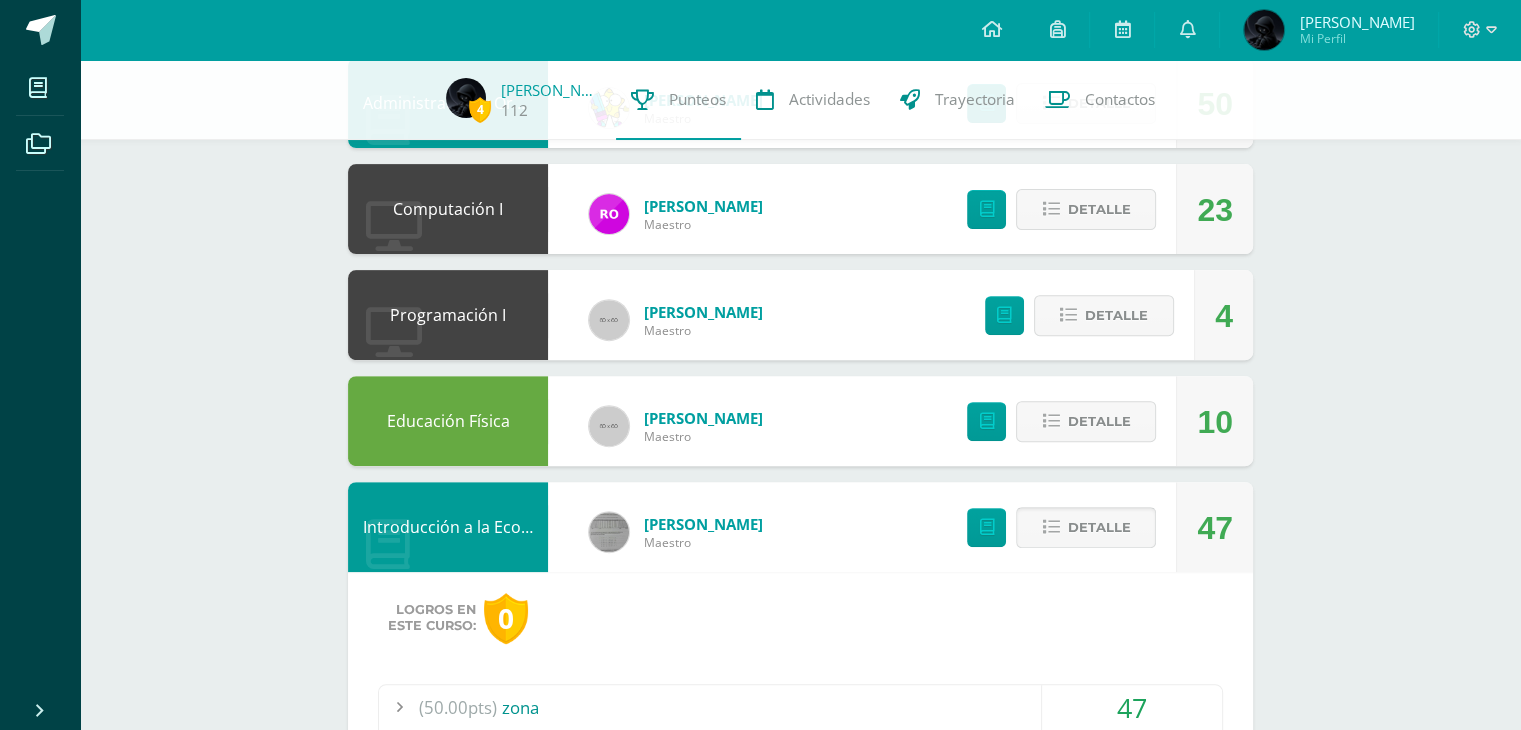 click on "Detalle" at bounding box center [1098, 527] 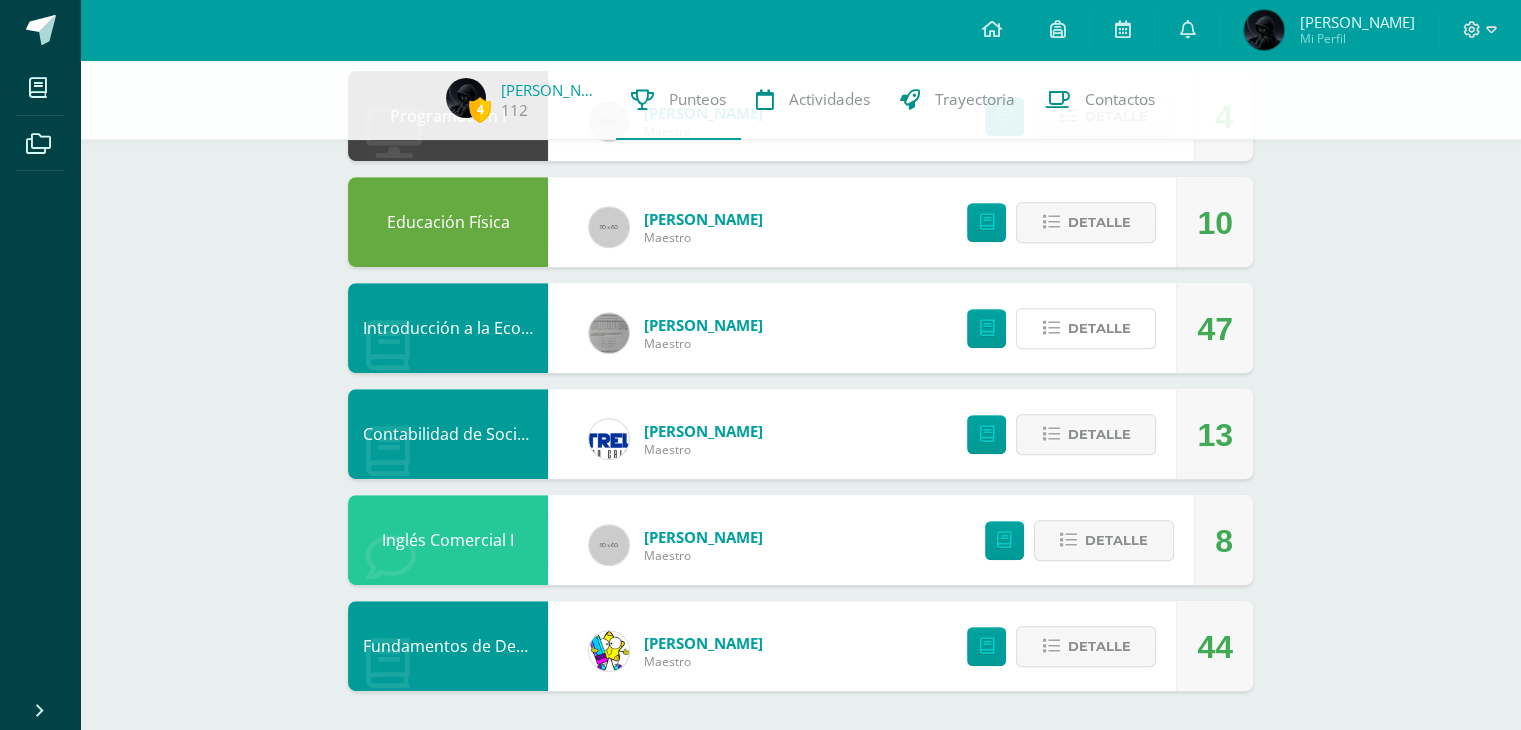 scroll, scrollTop: 880, scrollLeft: 0, axis: vertical 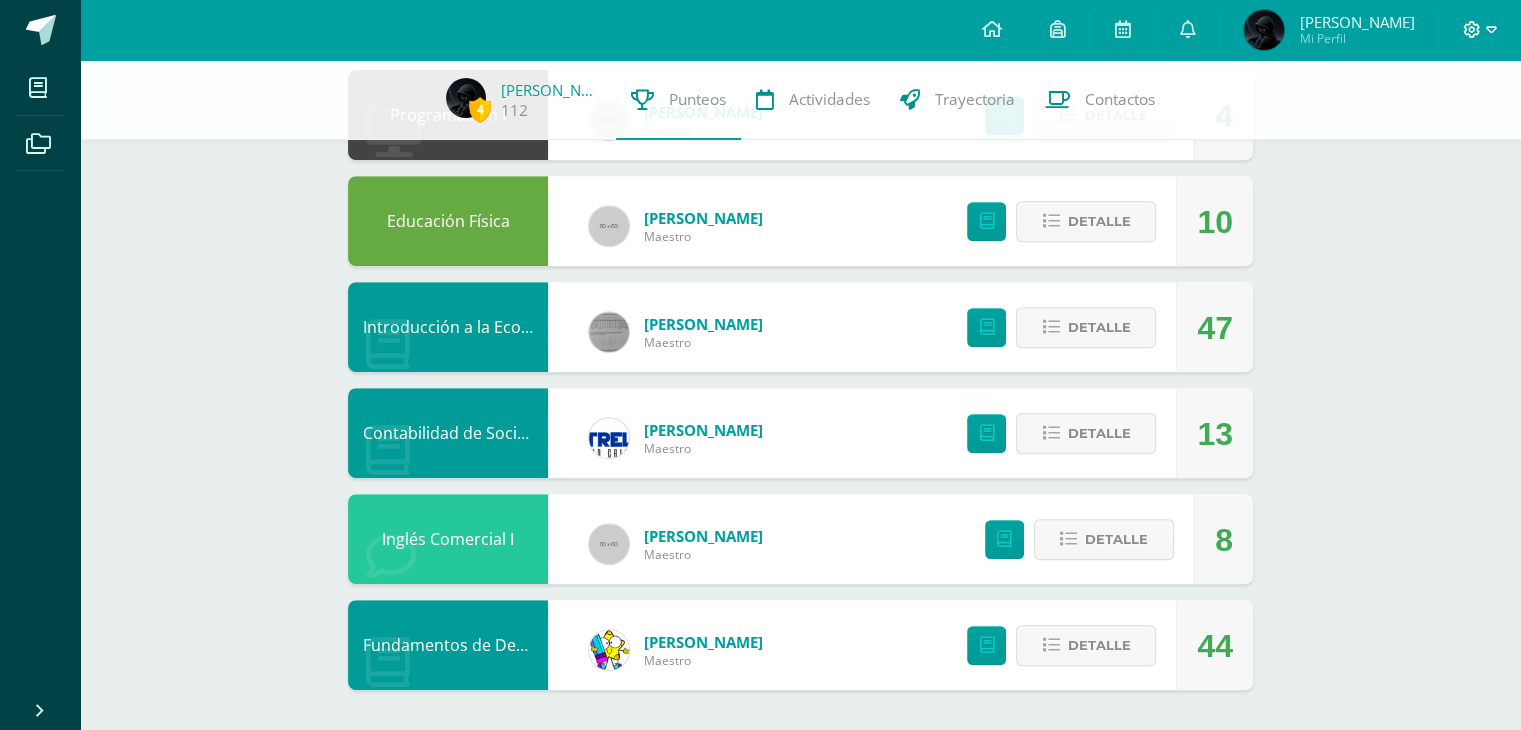 click 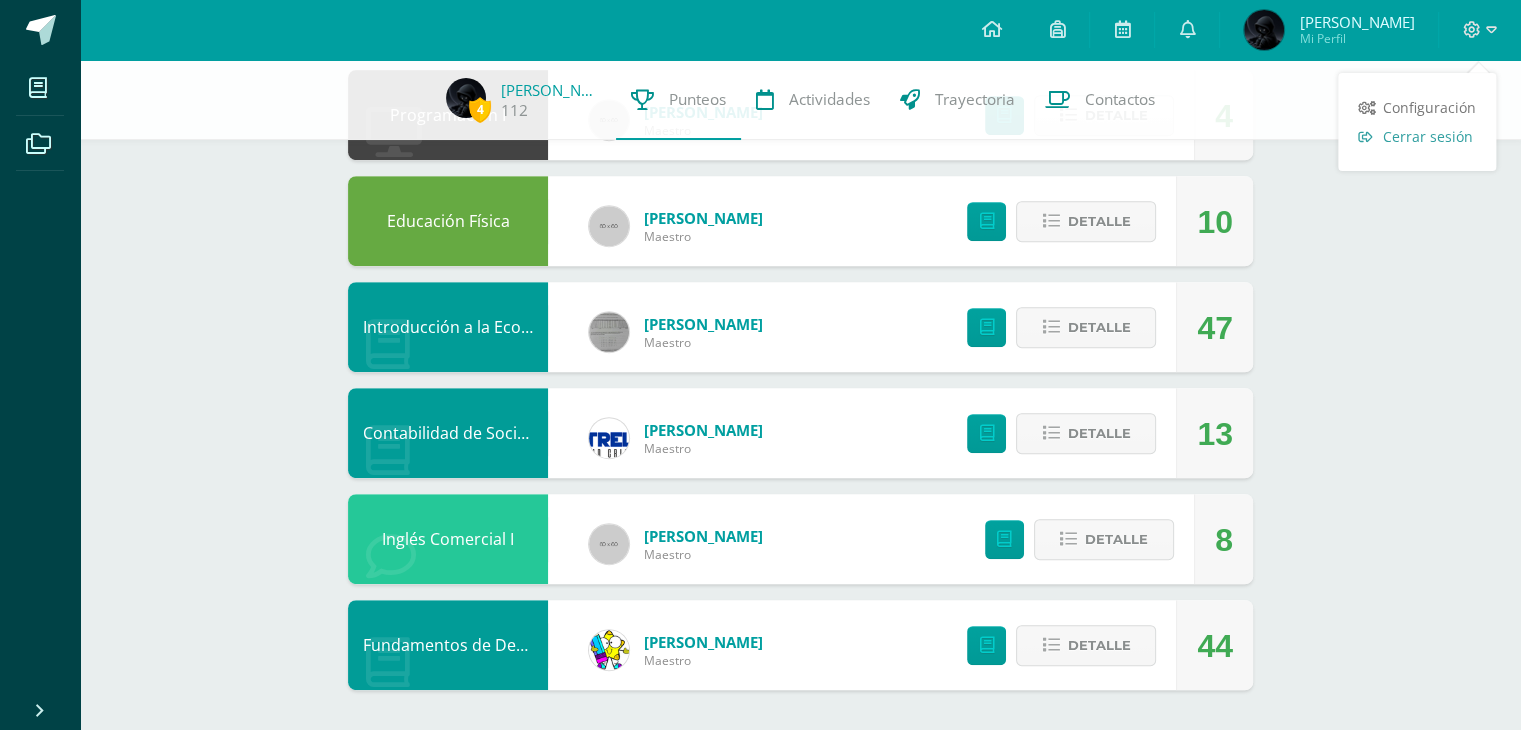 click on "Cerrar sesión" at bounding box center [1417, 136] 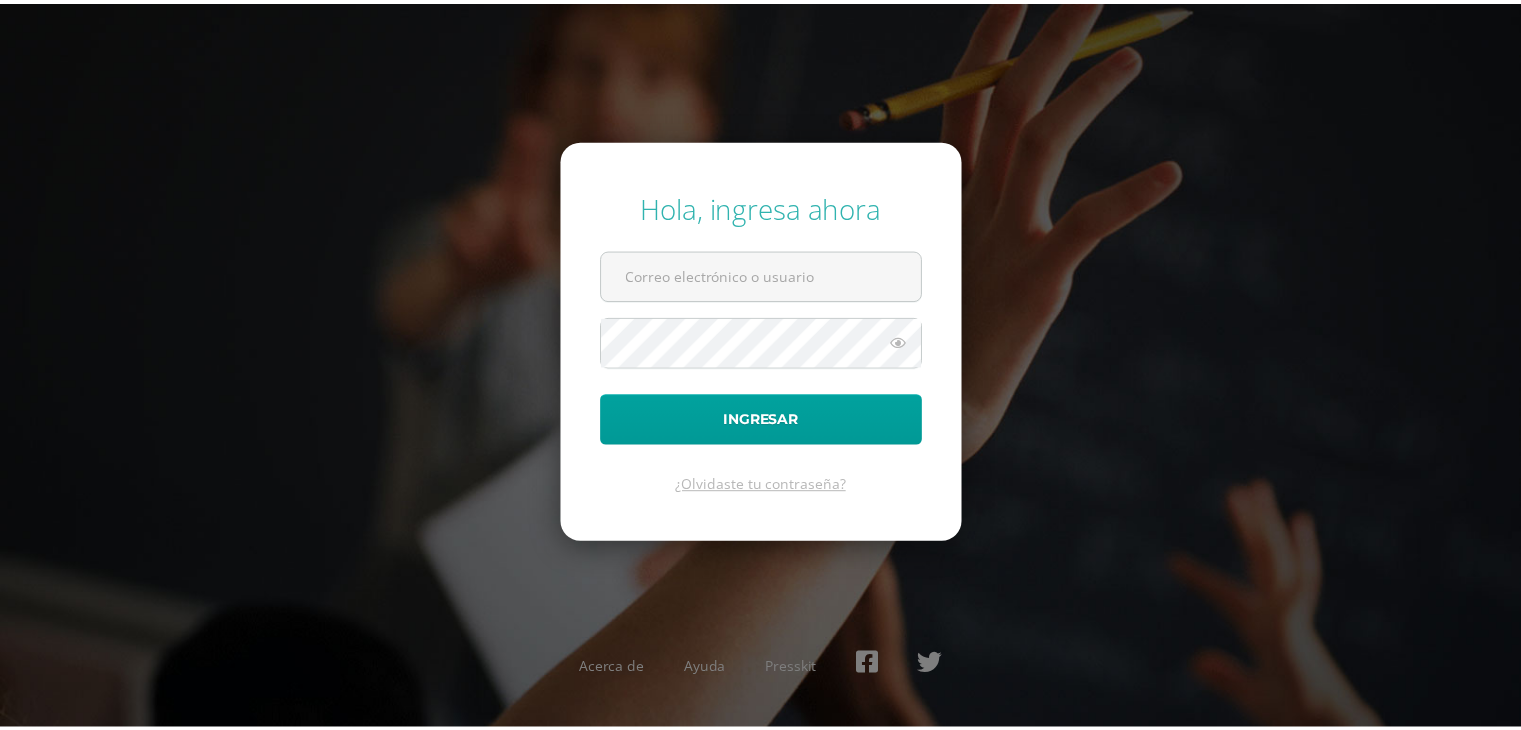 scroll, scrollTop: 0, scrollLeft: 0, axis: both 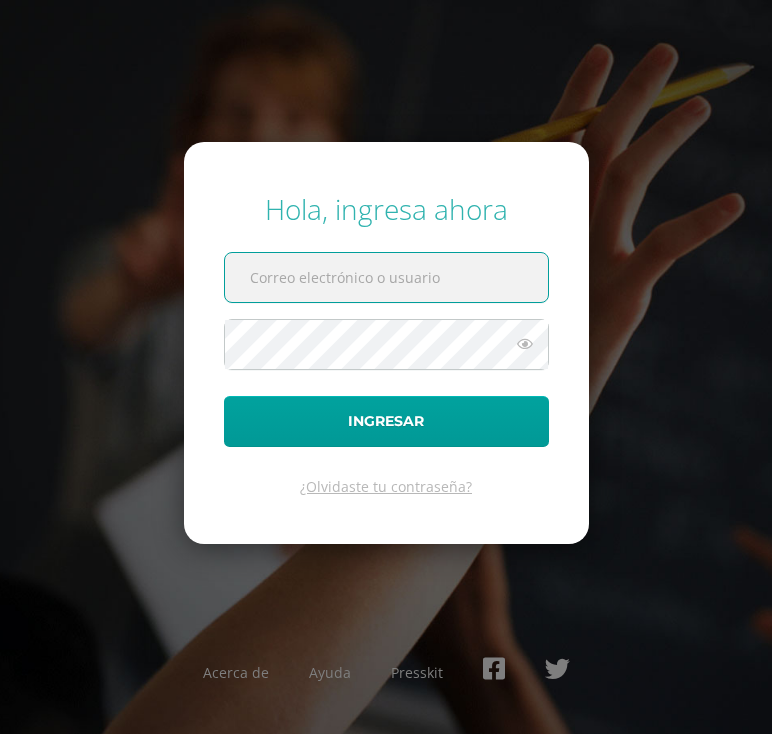 type on "[EMAIL_ADDRESS][DOMAIN_NAME]" 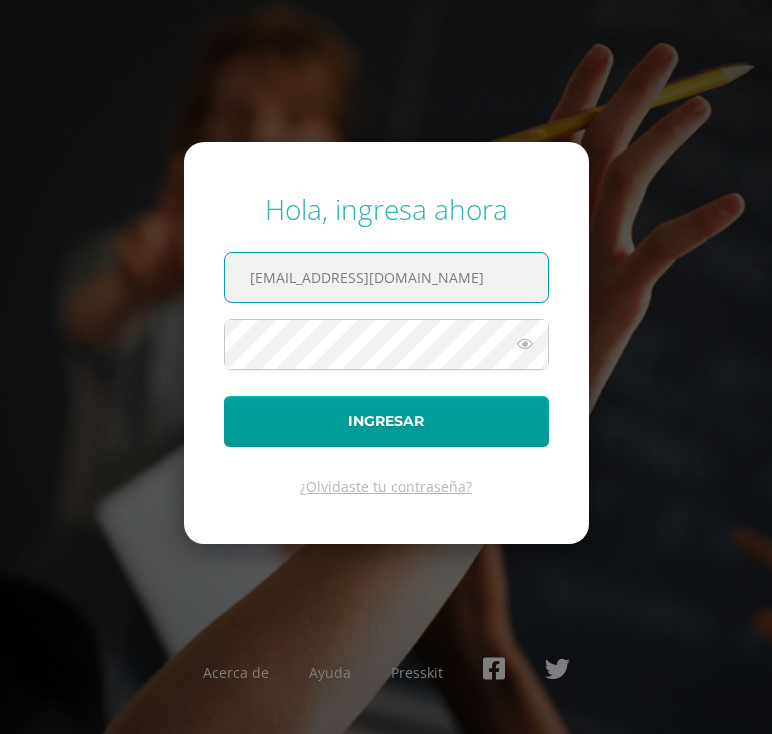 click on "Ingresar" at bounding box center [386, 421] 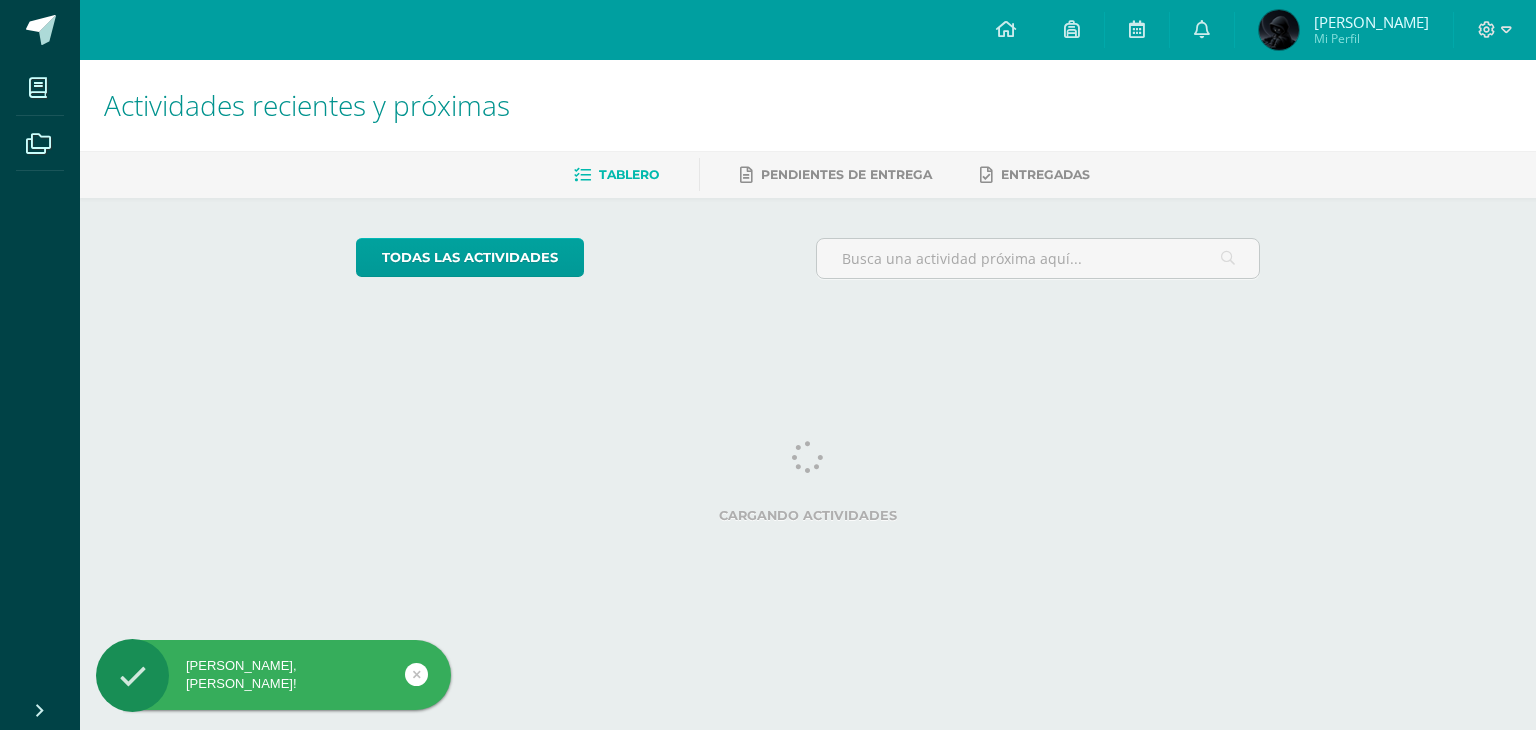 scroll, scrollTop: 0, scrollLeft: 0, axis: both 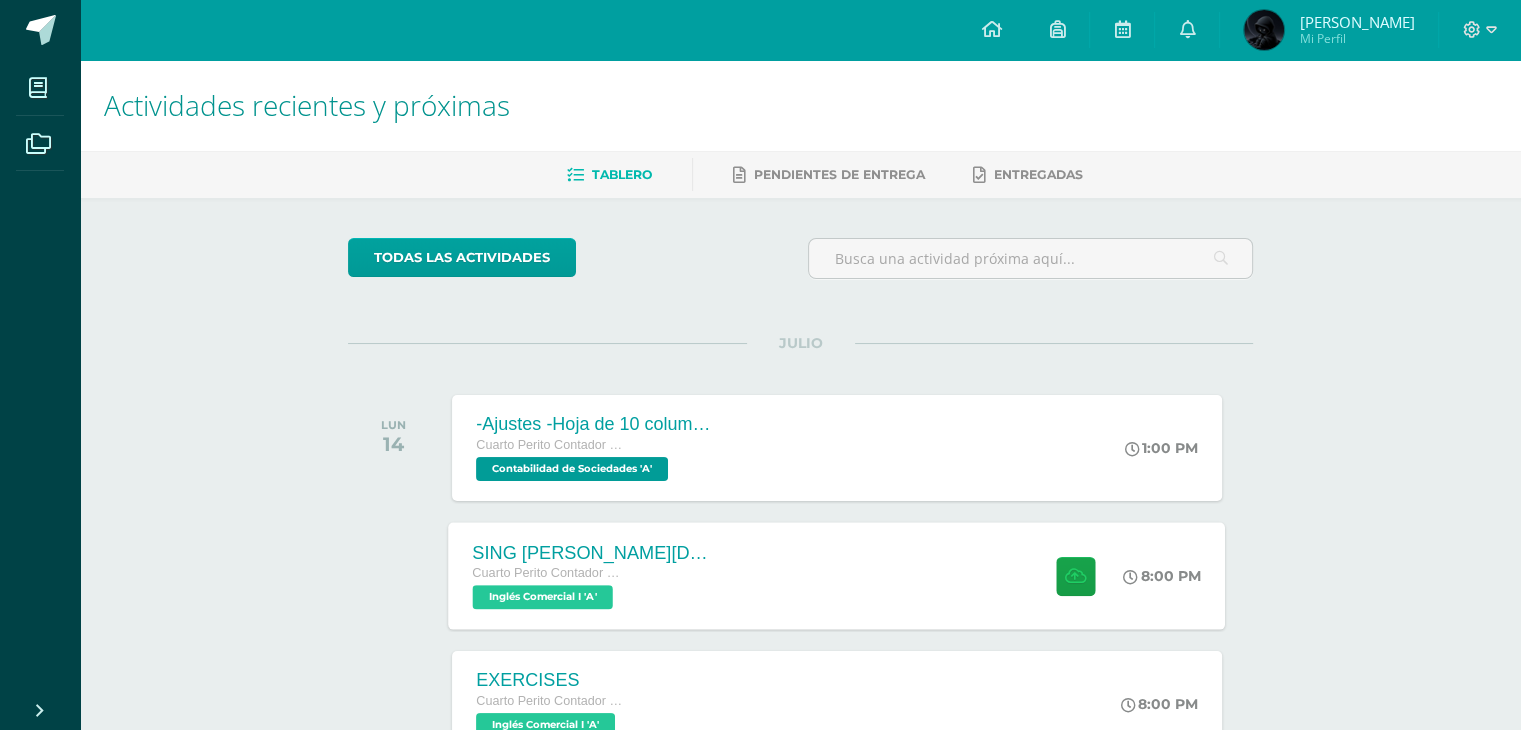 click on "SING [PERSON_NAME][DEMOGRAPHIC_DATA] SONG!!!
Cuarto Perito Contador con Orientación en Computación
Inglés Comercial I 'A'
8:00 PM
SING [PERSON_NAME][DEMOGRAPHIC_DATA] SONG!!!
Inglés Comercial I" at bounding box center [837, 575] 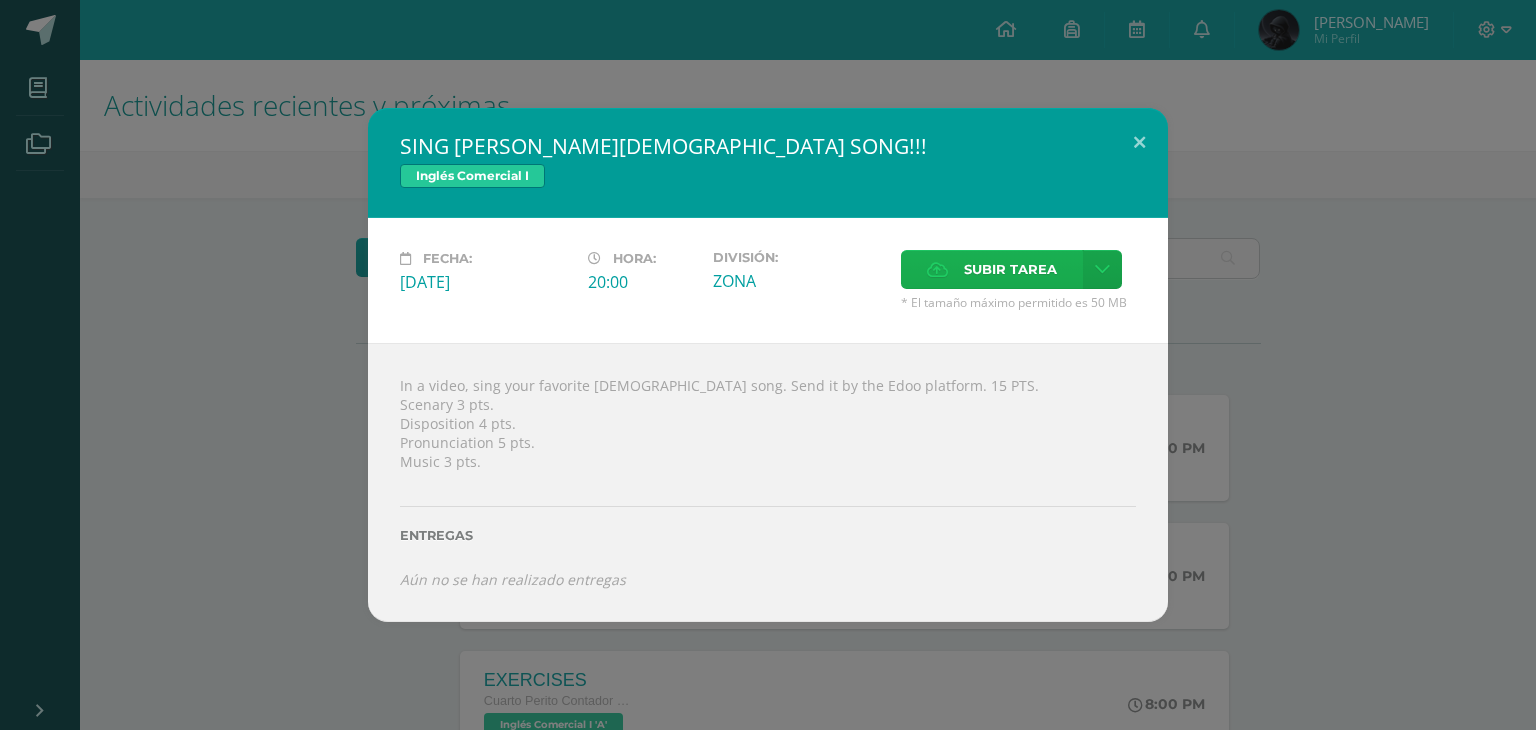 click on "Subir tarea" at bounding box center (1010, 269) 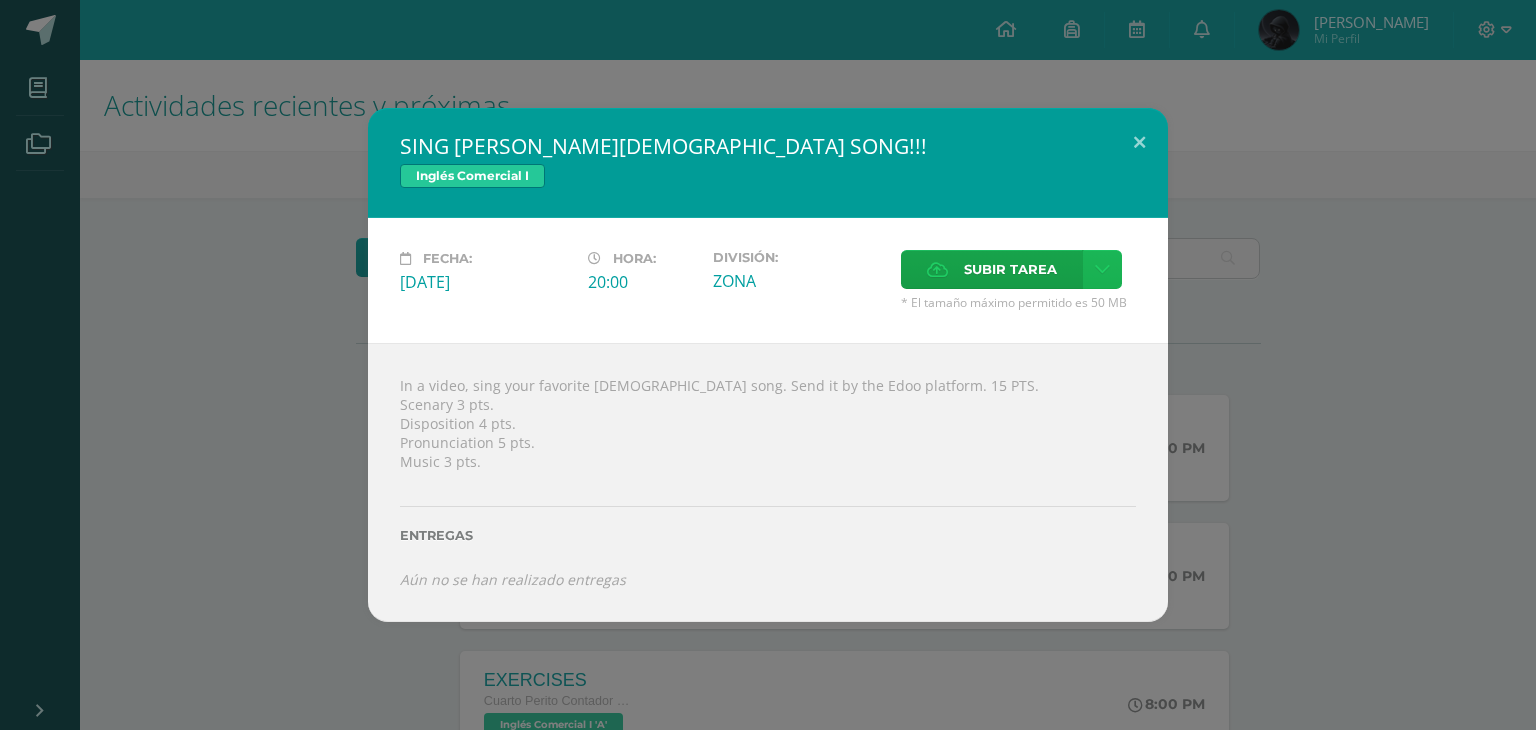 click at bounding box center (1102, 269) 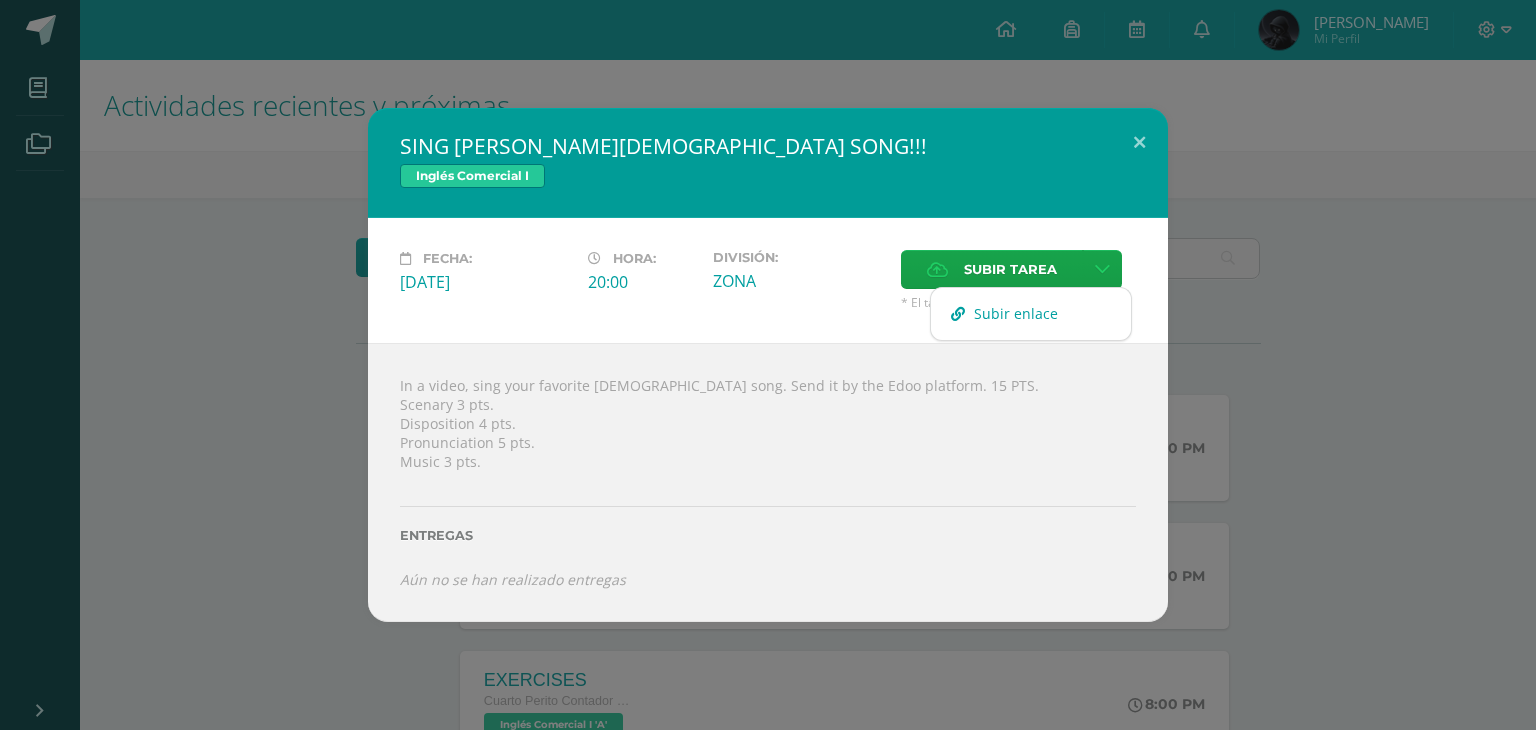 click on "Subir enlace" at bounding box center [1016, 313] 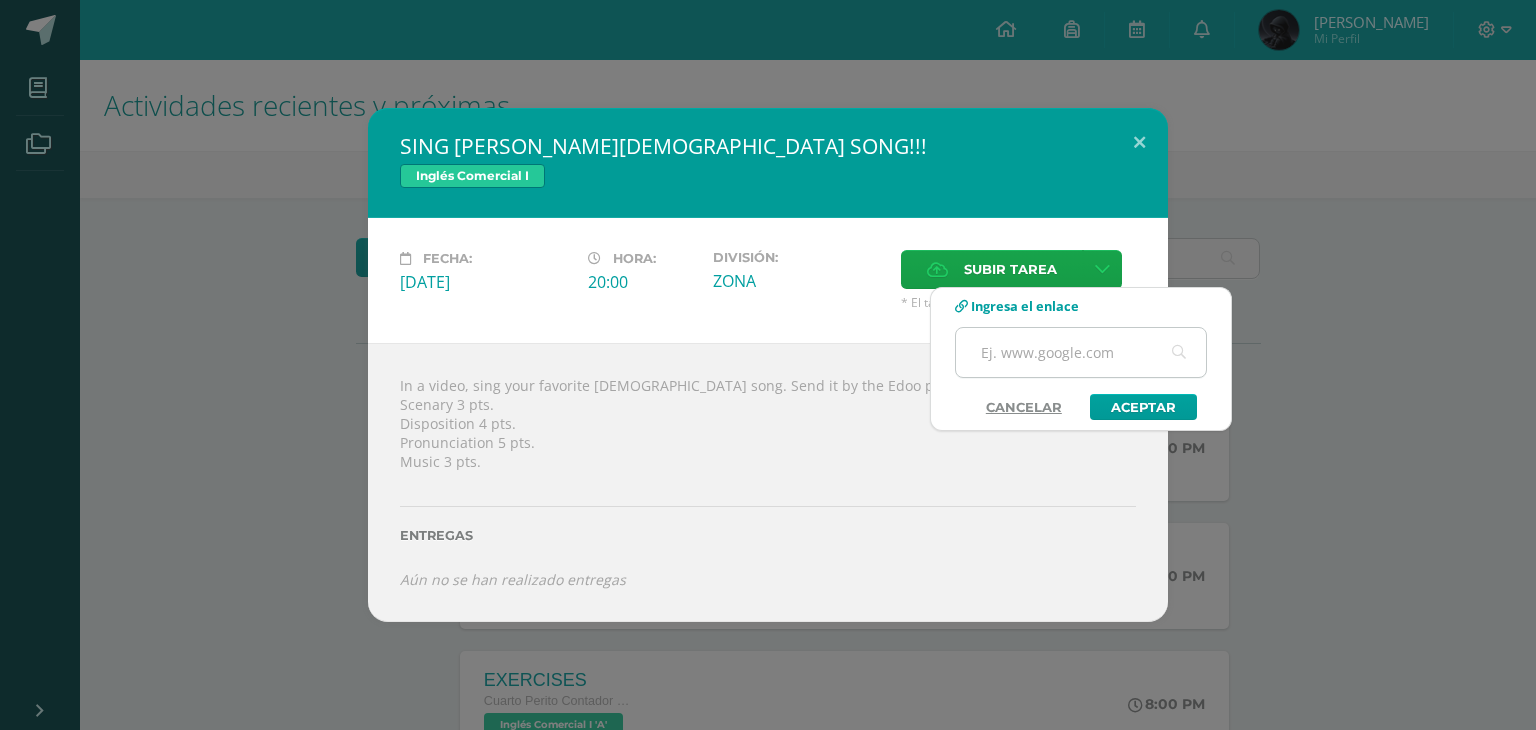 click at bounding box center [1081, 352] 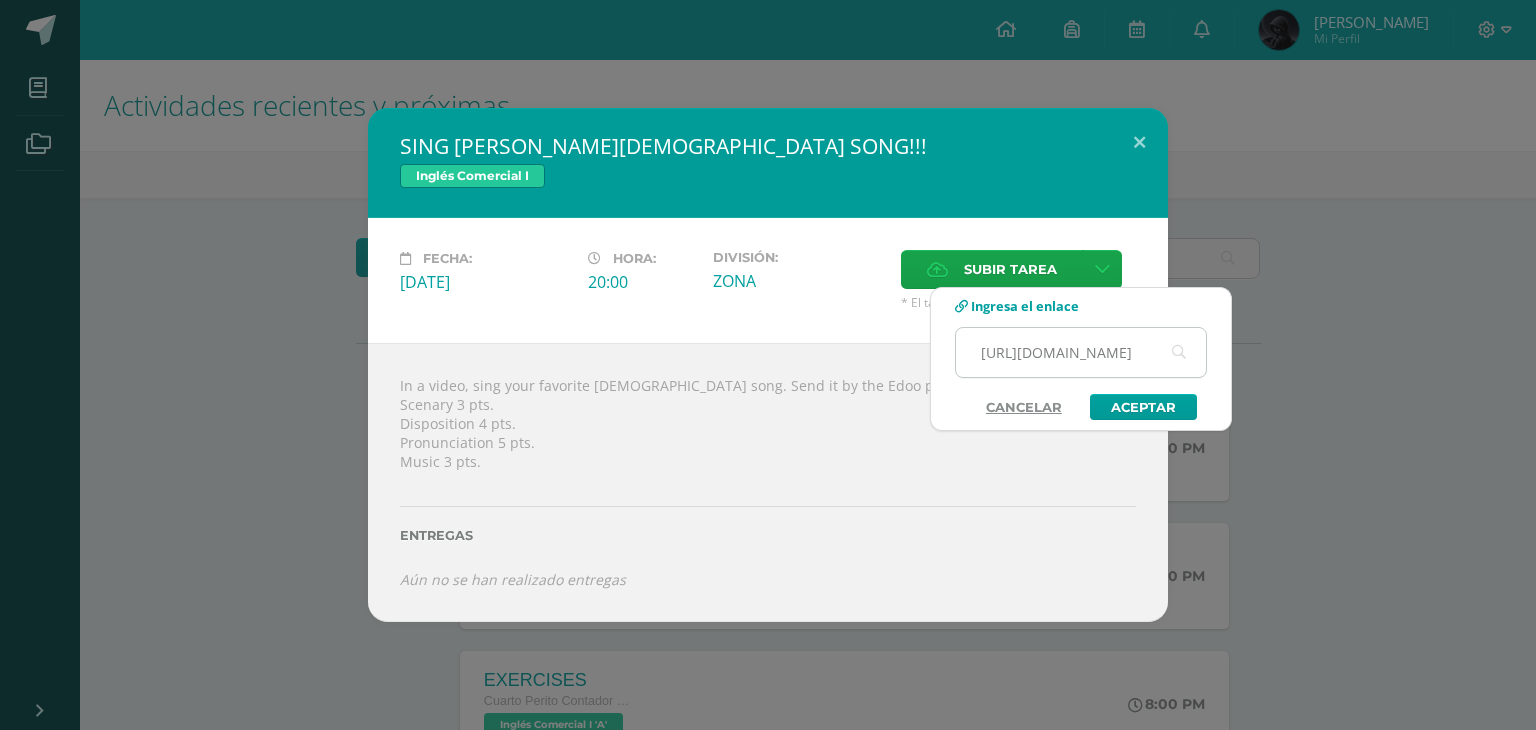 scroll, scrollTop: 0, scrollLeft: 410, axis: horizontal 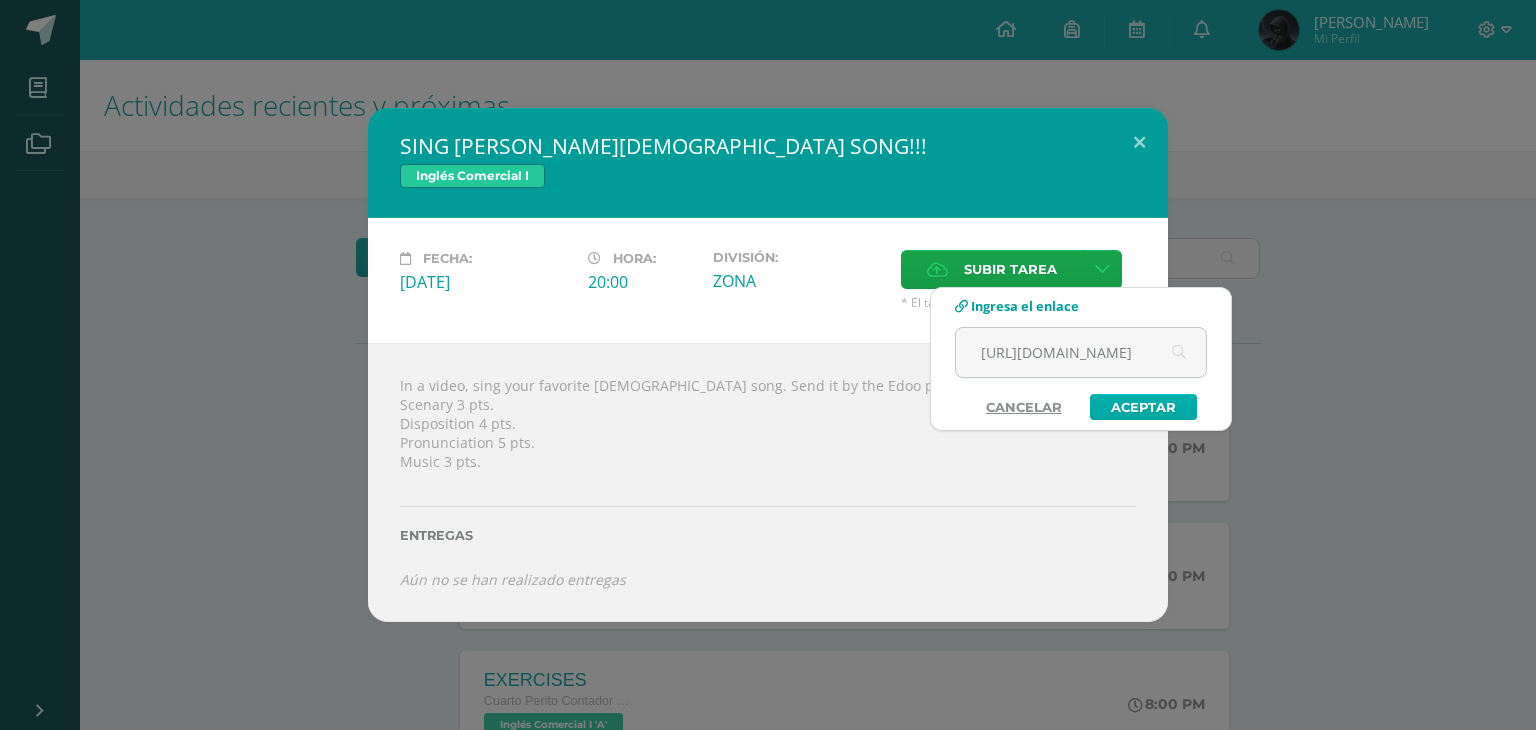 type on "https://mega.nz/file/r2Qm2LQa#6ic6bSuLWVmWOJNHK3c_8xv-uW8UZIiW63r4b7My7tE" 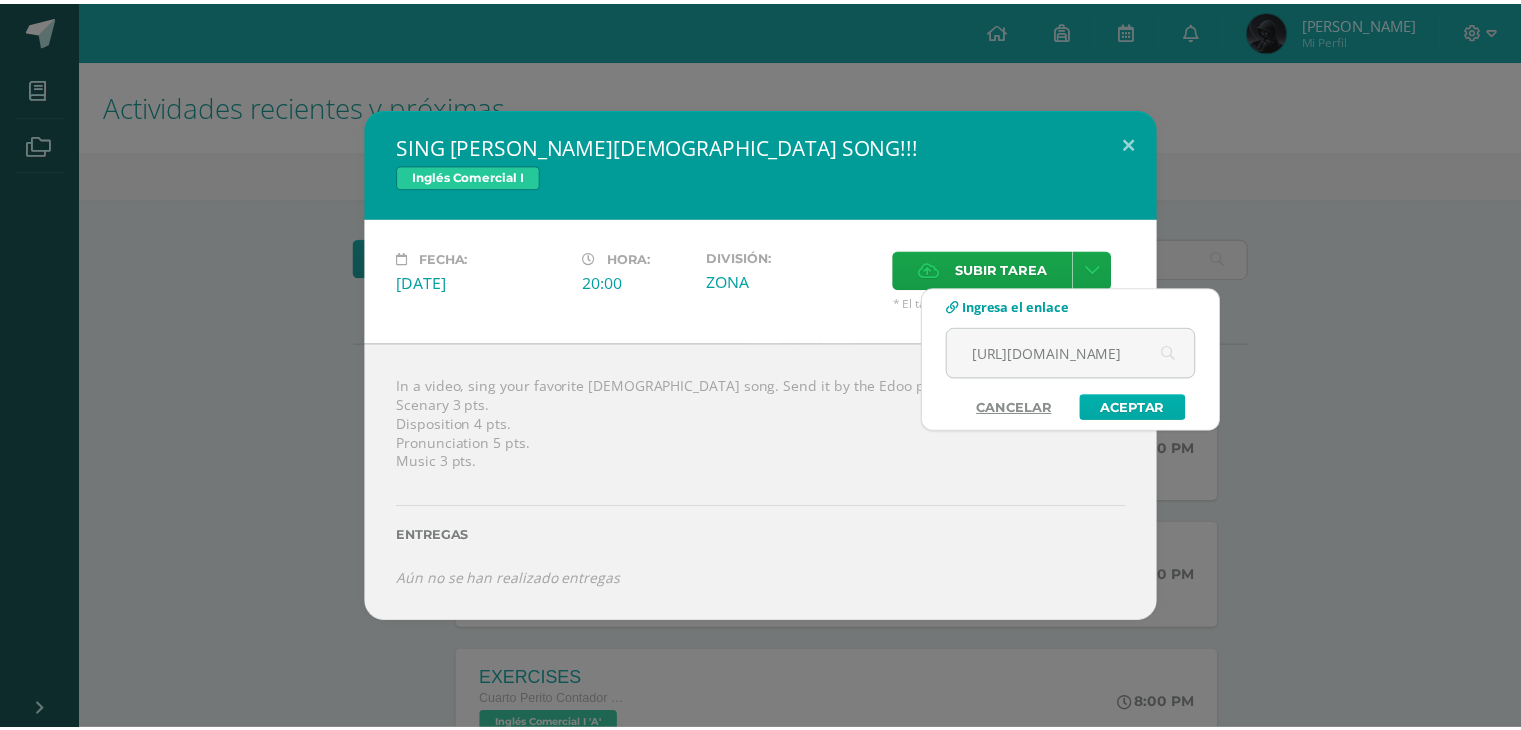 scroll, scrollTop: 0, scrollLeft: 0, axis: both 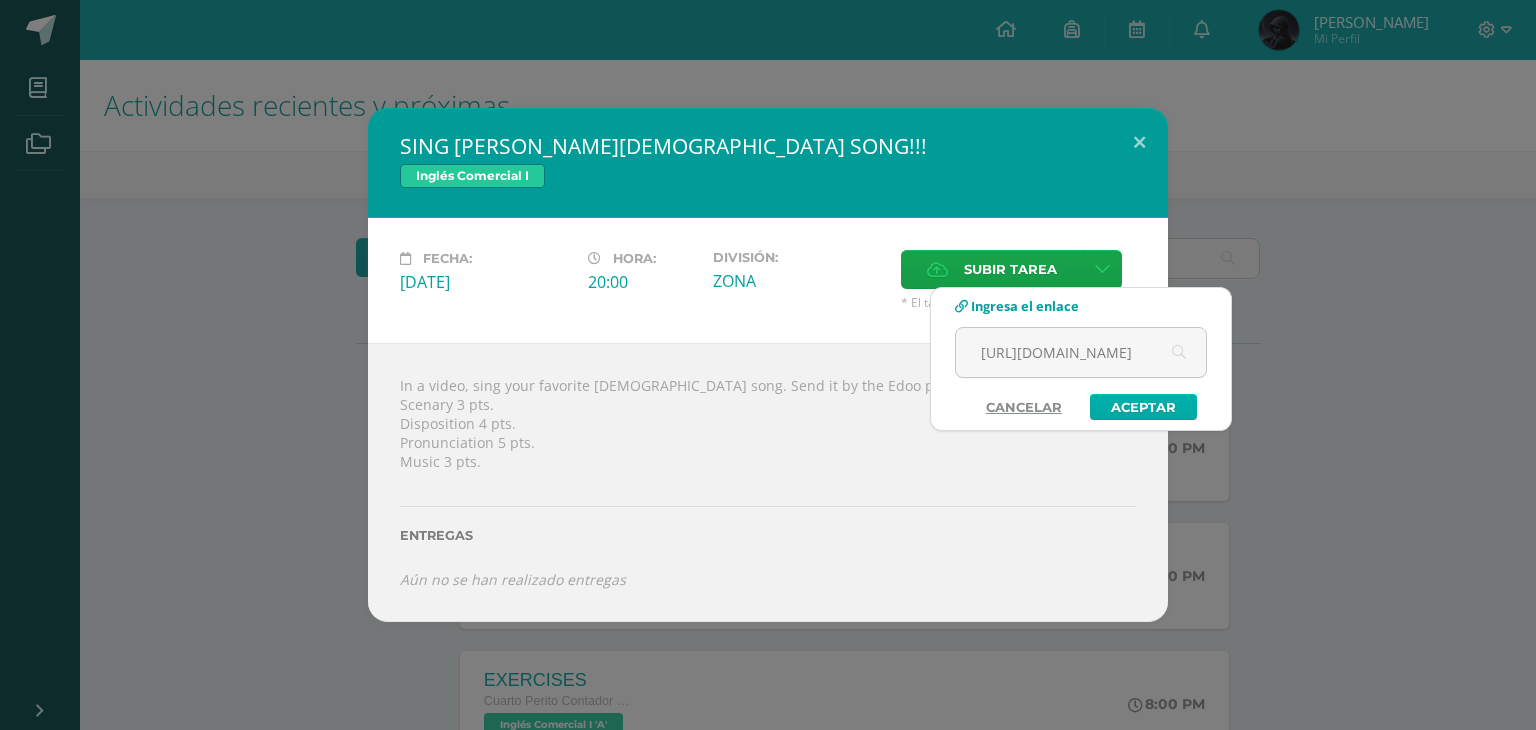 click on "Aceptar" at bounding box center [1143, 407] 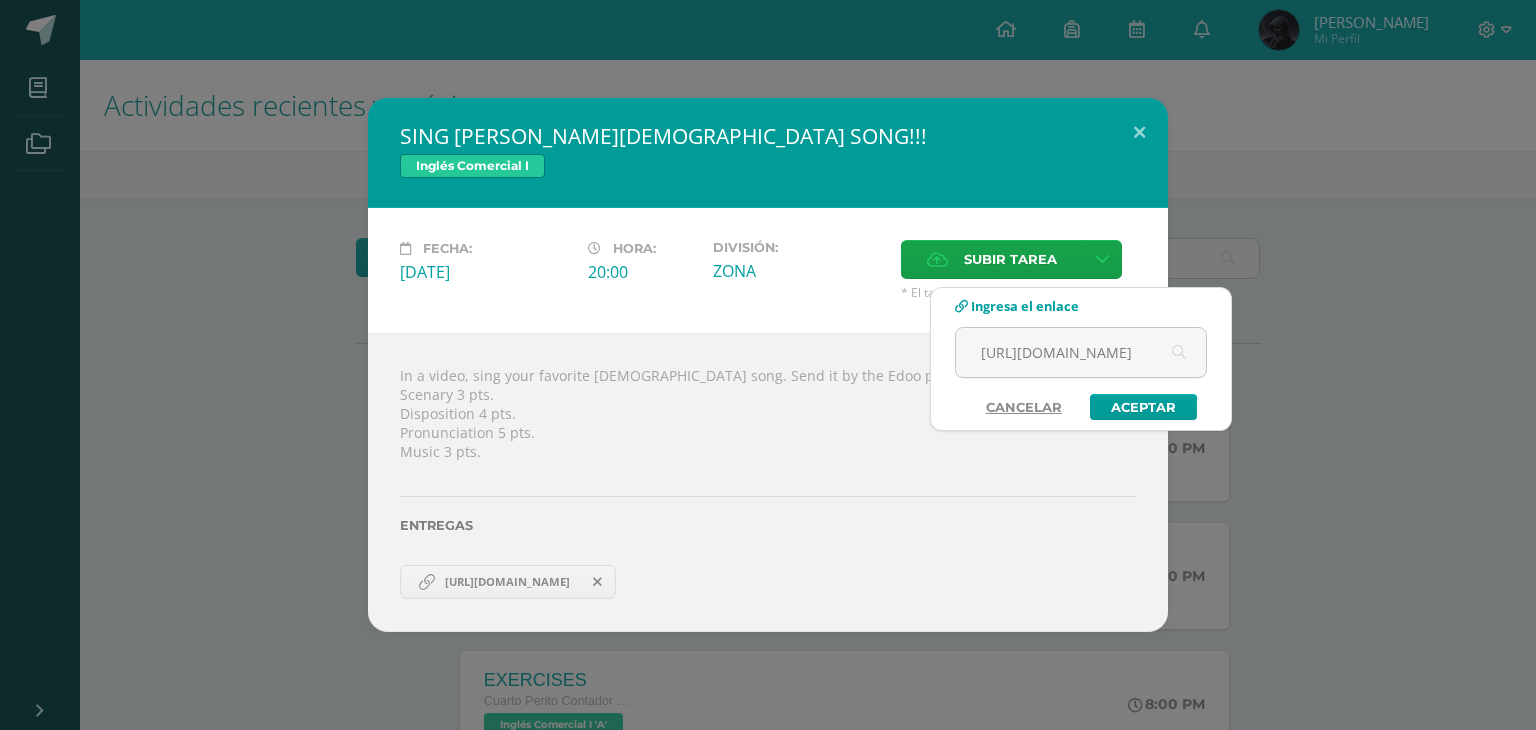 type 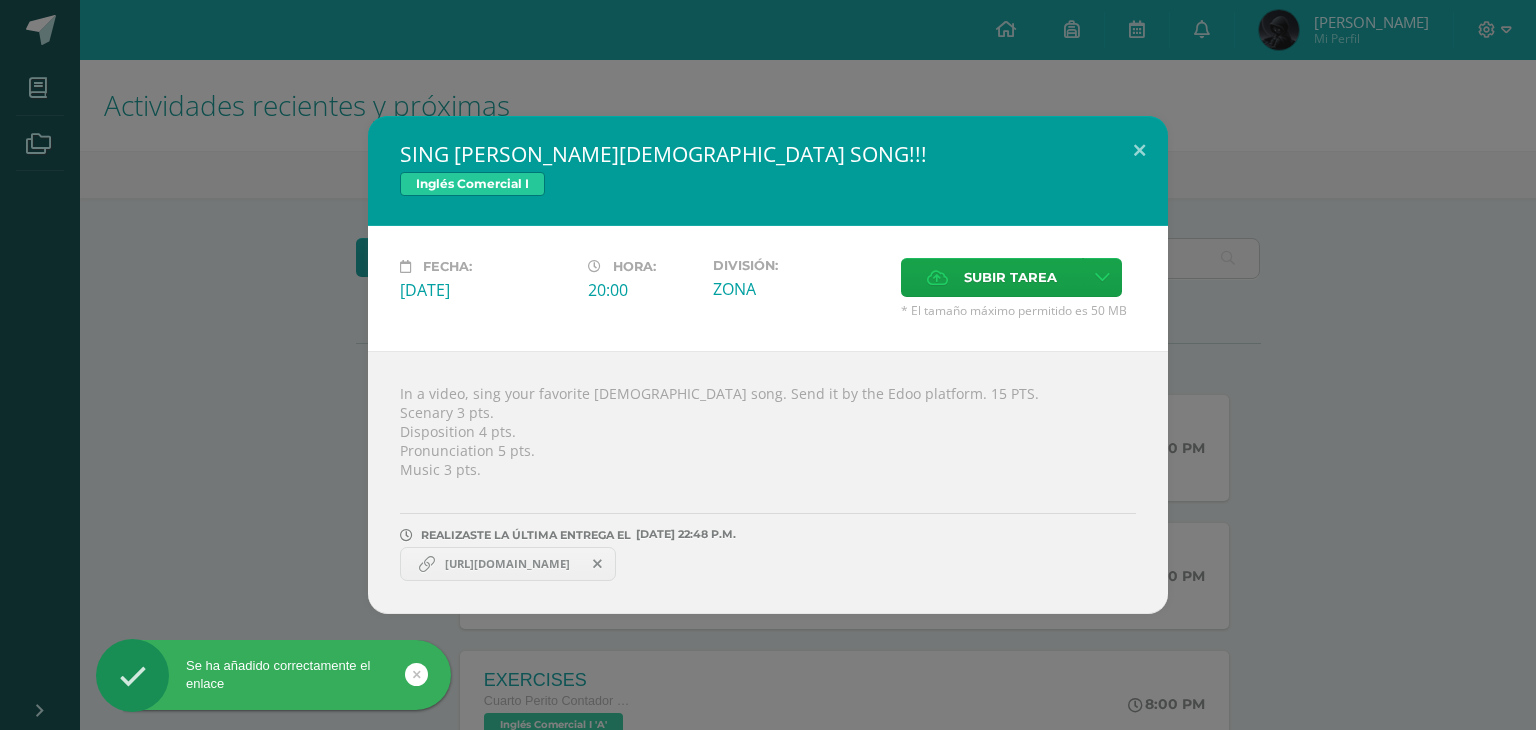 click on "SING A CHRISTIAN SONG!!!
Inglés Comercial I
Fecha:
Lunes 14 de Julio
Hora:
20:00
División:
Subir tarea" at bounding box center (768, 365) 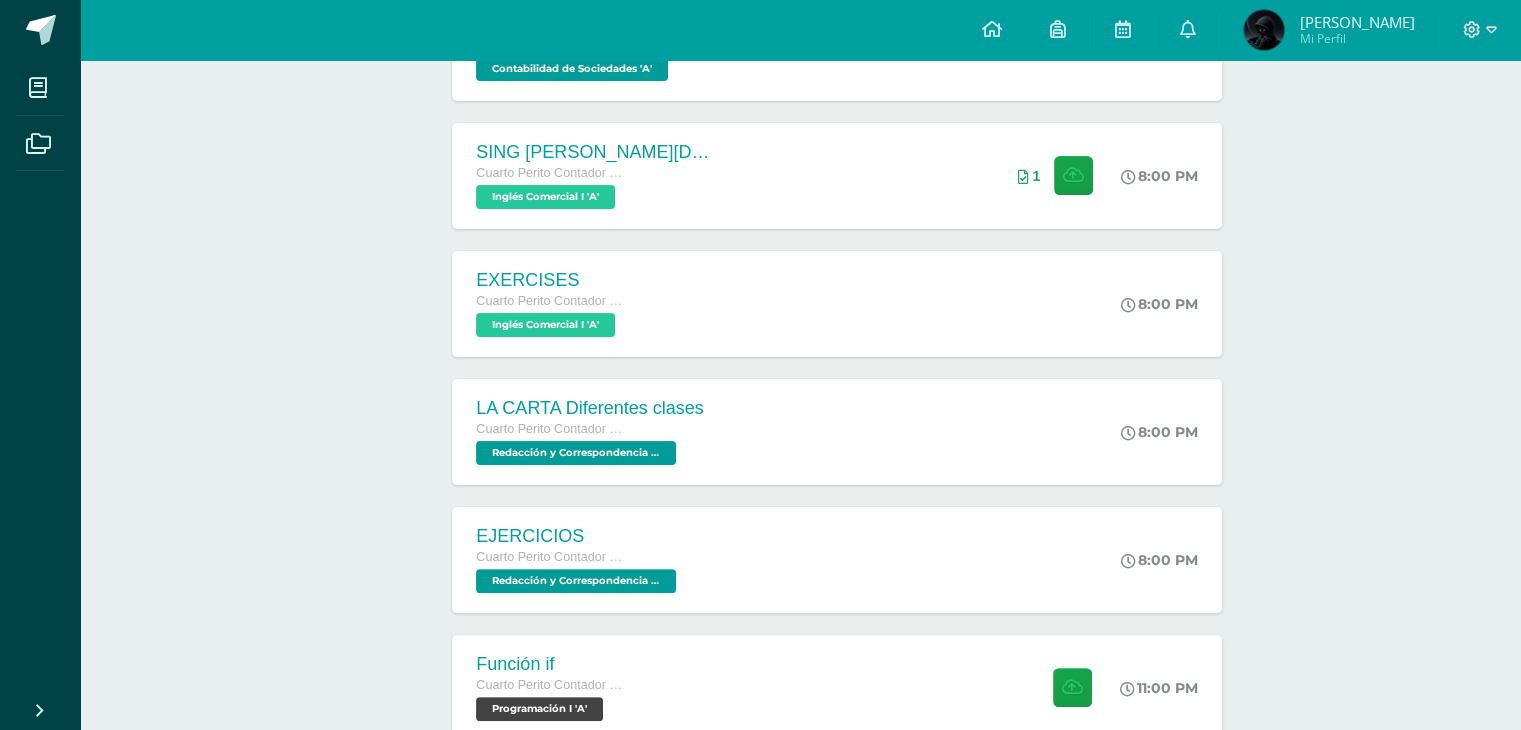 scroll, scrollTop: 600, scrollLeft: 0, axis: vertical 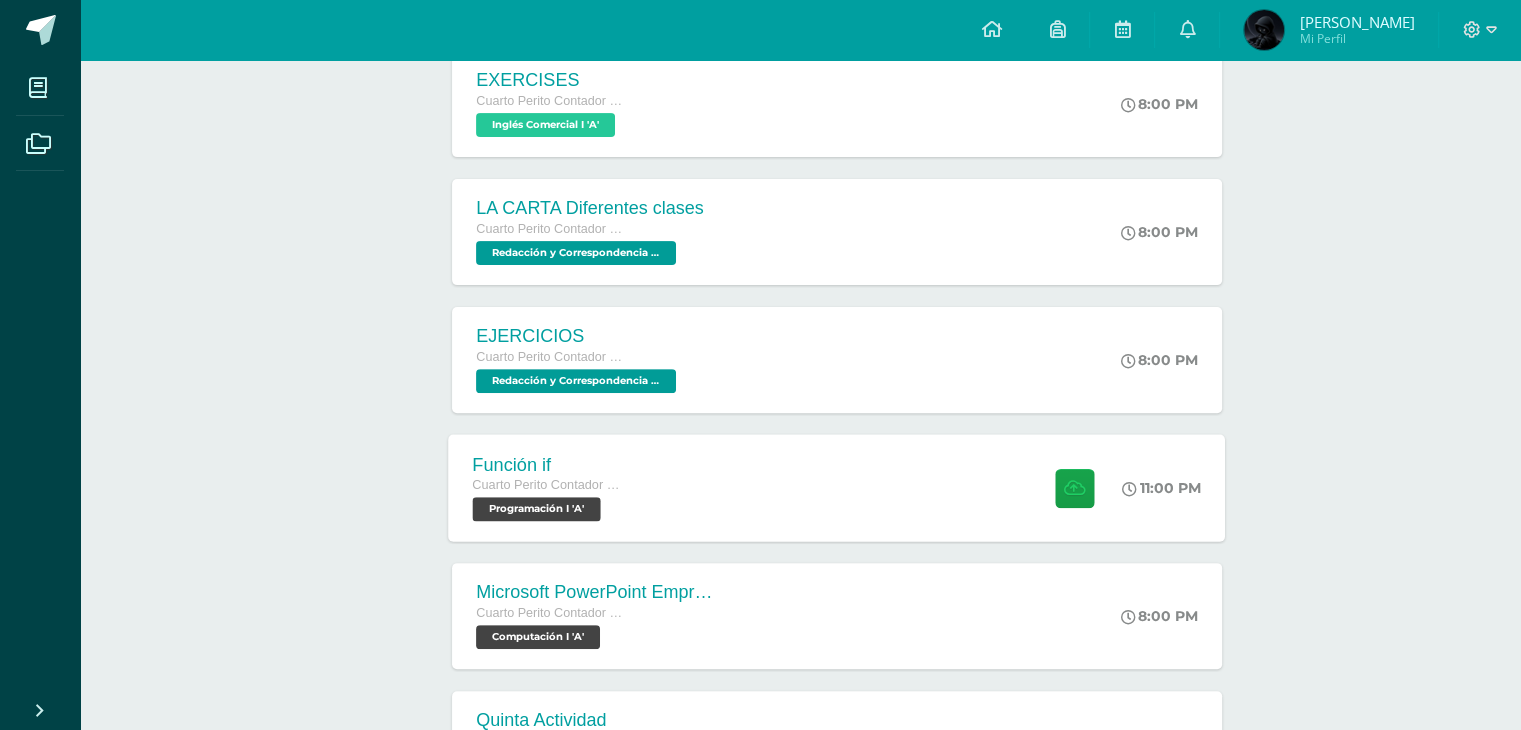 click on "Función if
Cuarto Perito Contador con Orientación en Computación
Programación I 'A'
11:00 PM
Función if
Programación I" at bounding box center [837, 487] 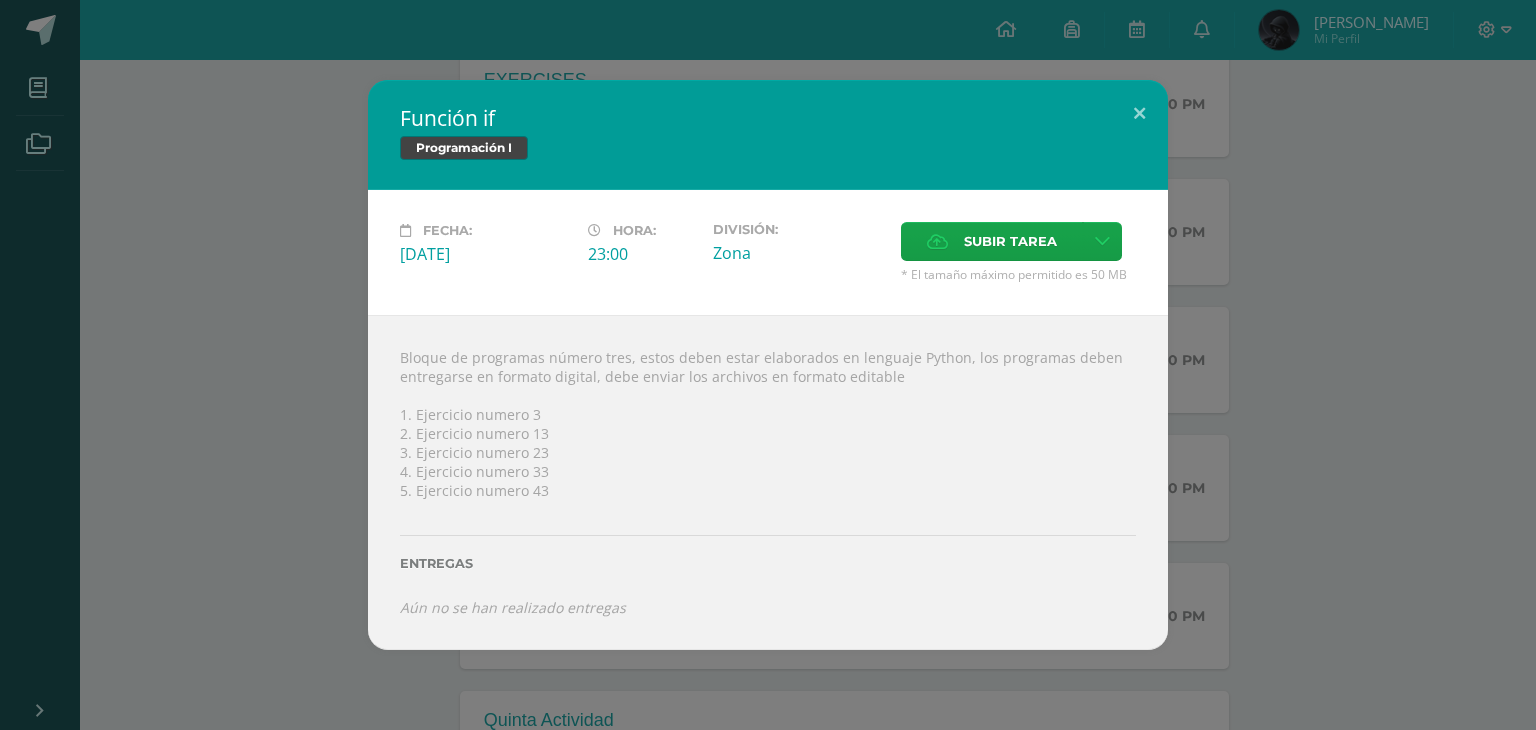 click on "Función if
Programación I
Fecha:
Lunes 14 de Julio
Hora:
23:00
División:
Zona
Cancelar" at bounding box center [768, 365] 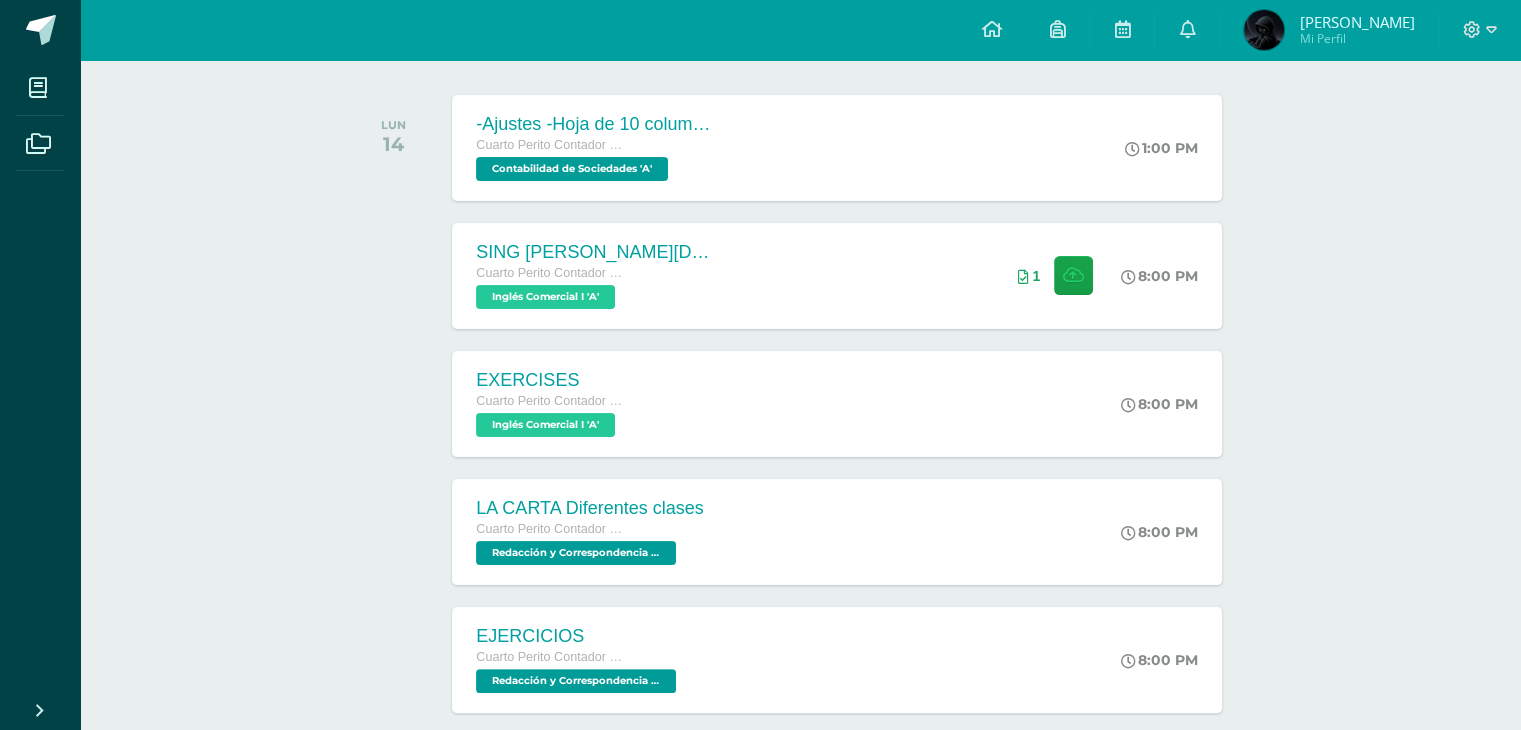 scroll, scrollTop: 780, scrollLeft: 0, axis: vertical 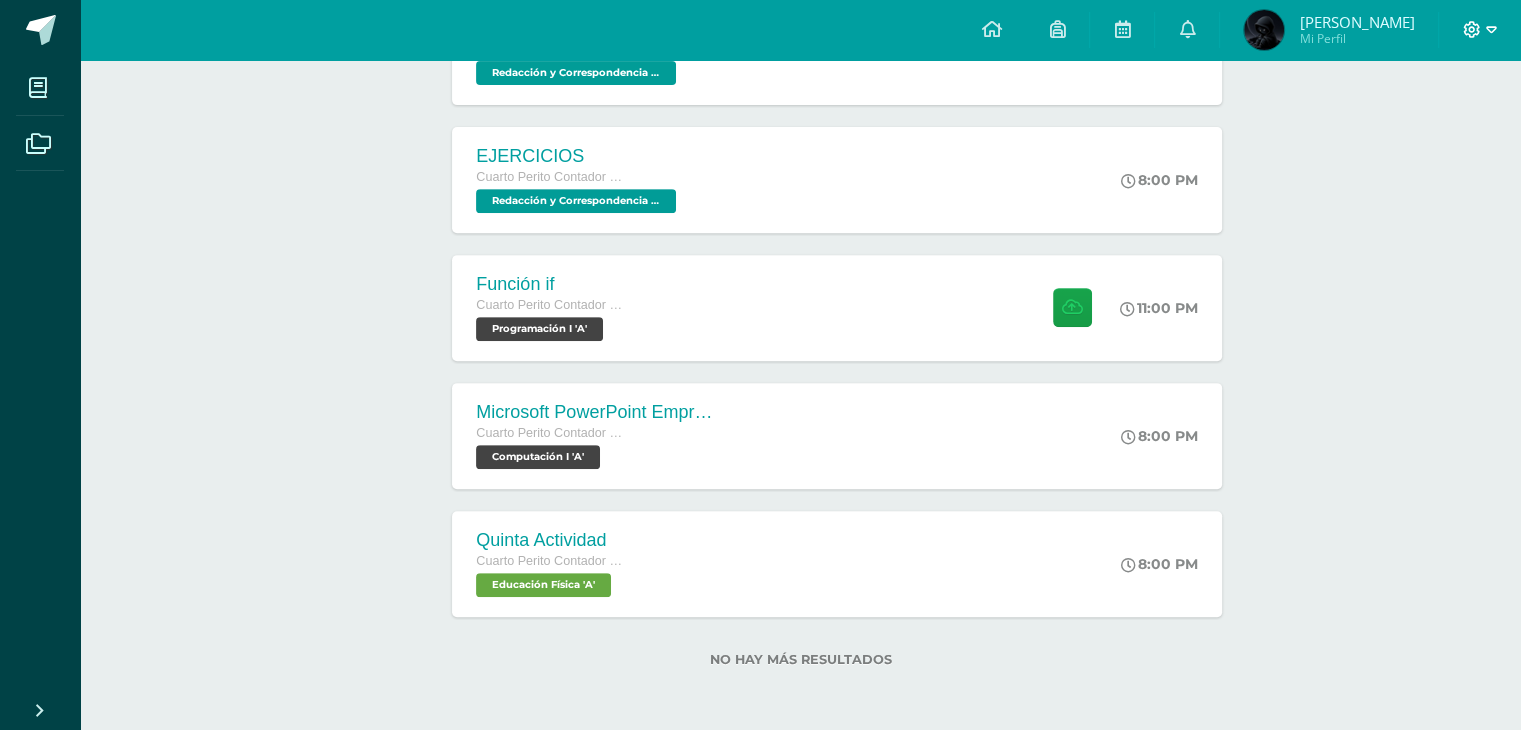 click at bounding box center [1480, 30] 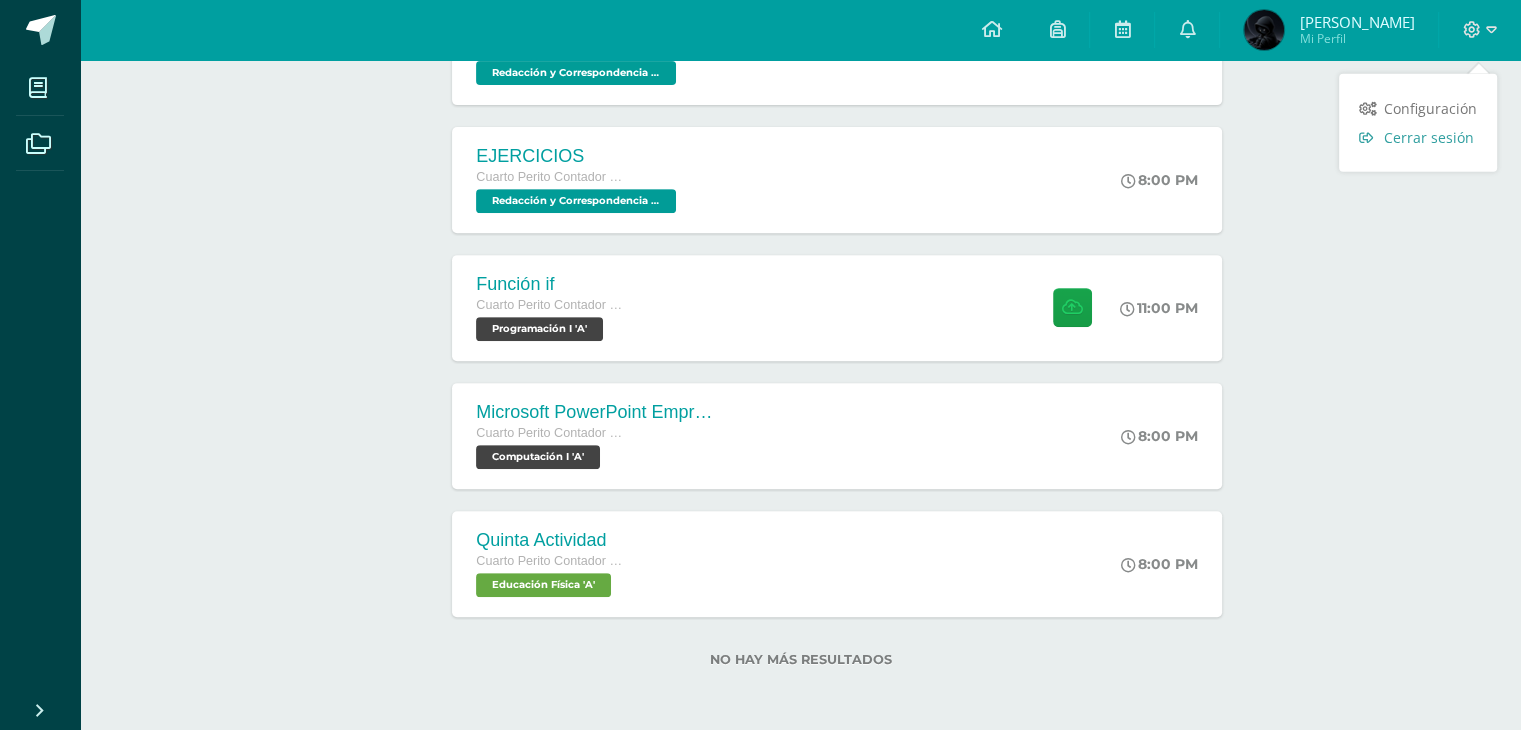 click on "Cerrar sesión" at bounding box center [1429, 137] 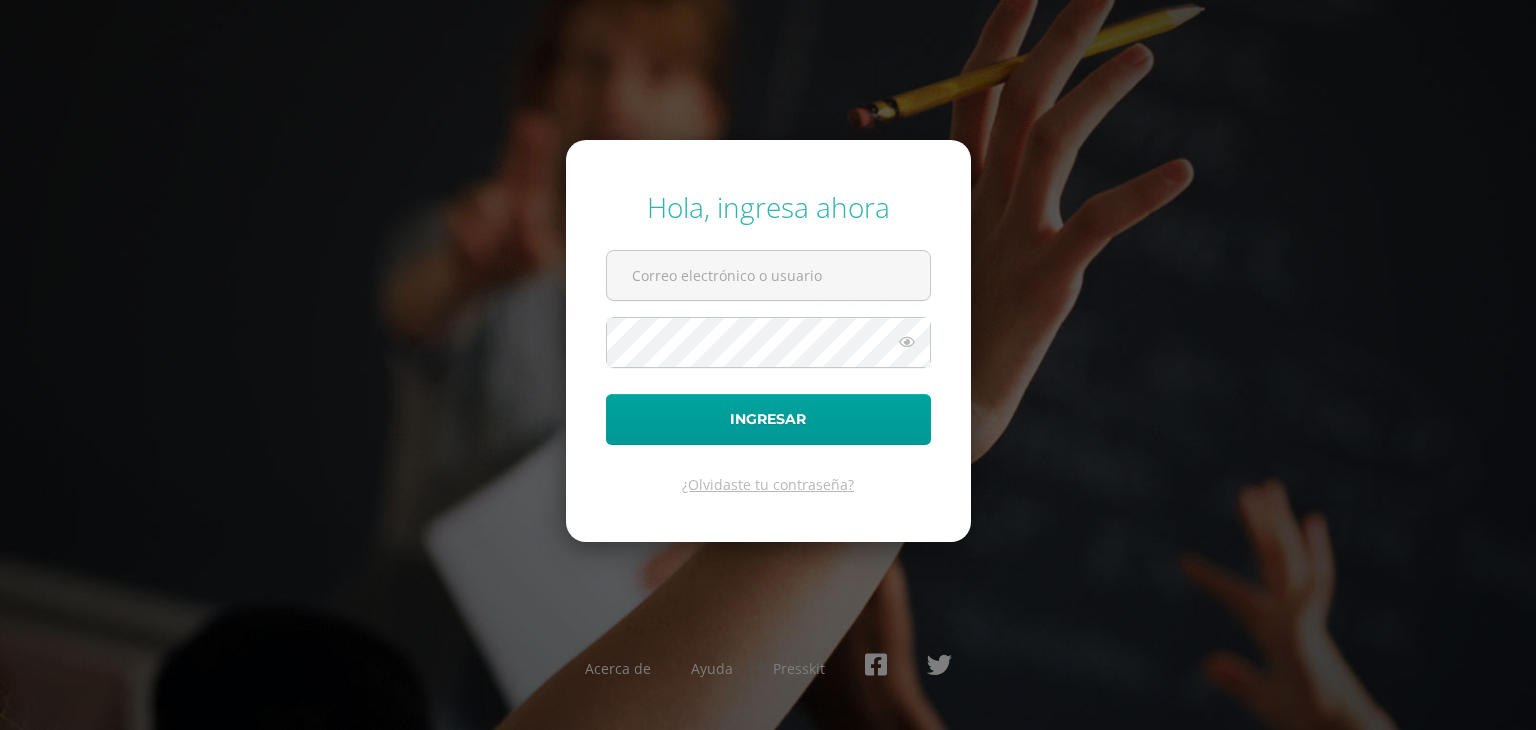 scroll, scrollTop: 0, scrollLeft: 0, axis: both 